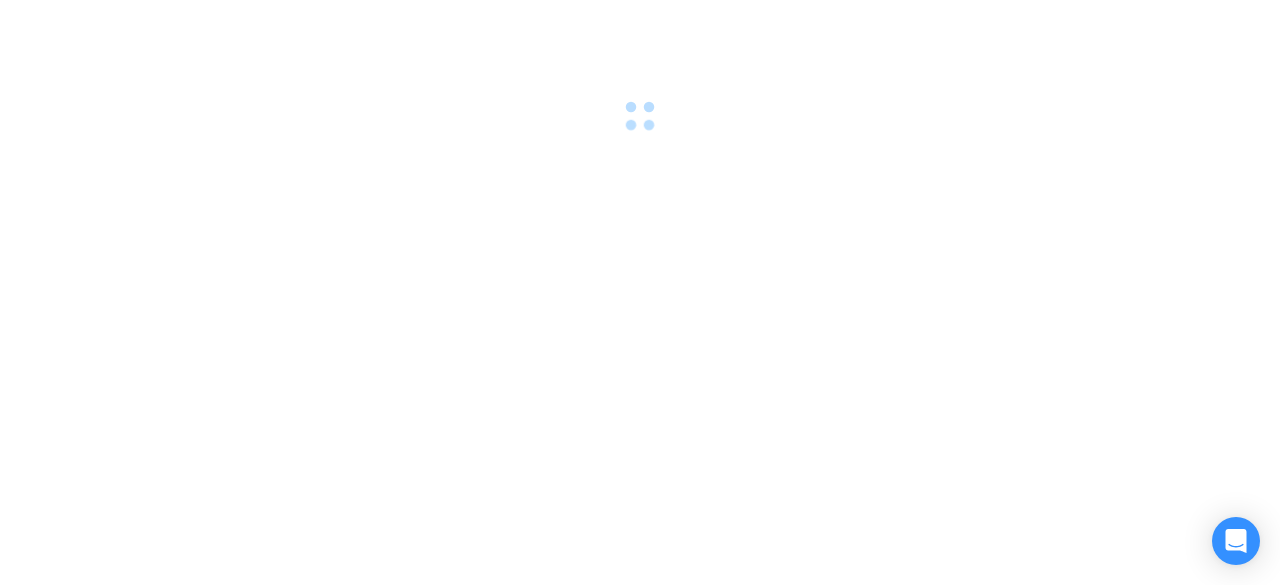 scroll, scrollTop: 0, scrollLeft: 0, axis: both 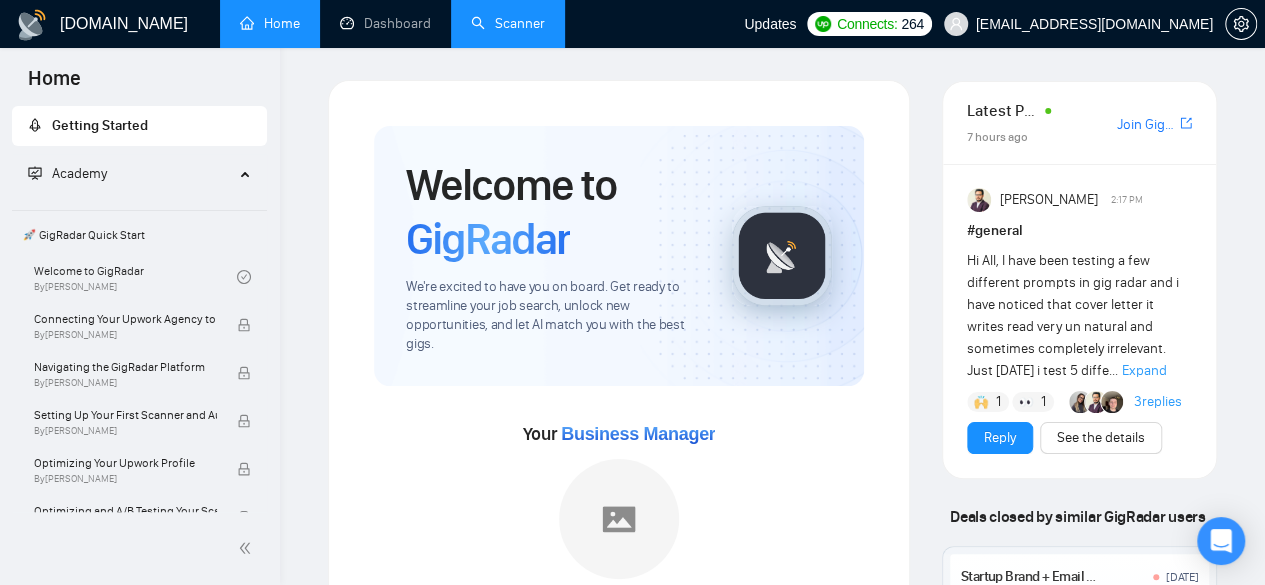 click on "Scanner" at bounding box center (508, 23) 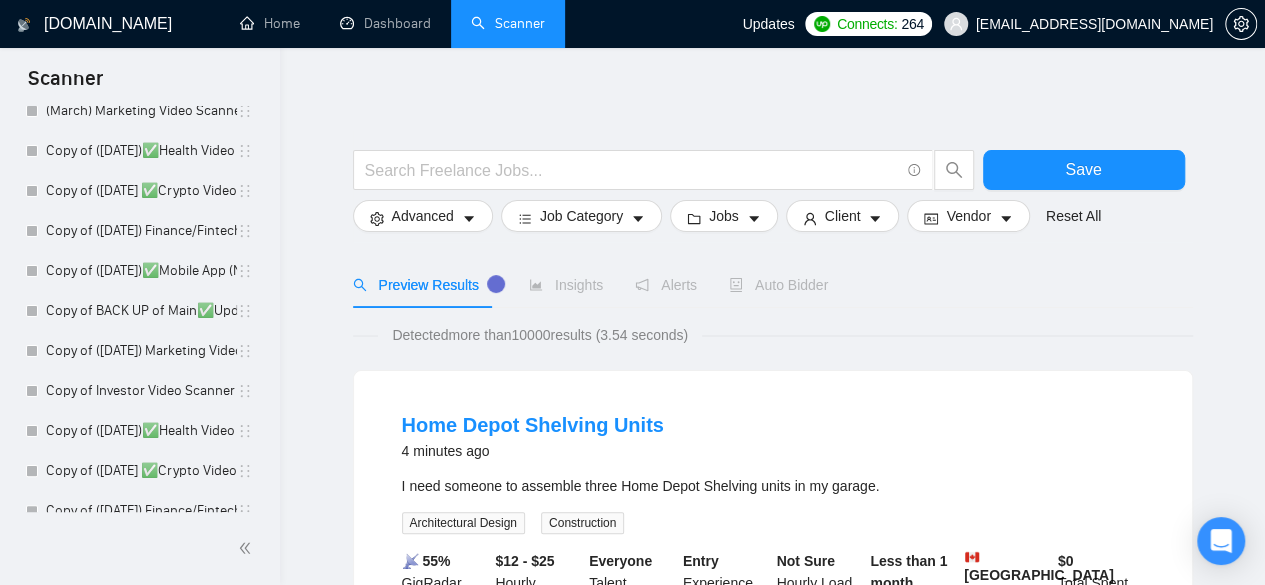 scroll, scrollTop: 1210, scrollLeft: 0, axis: vertical 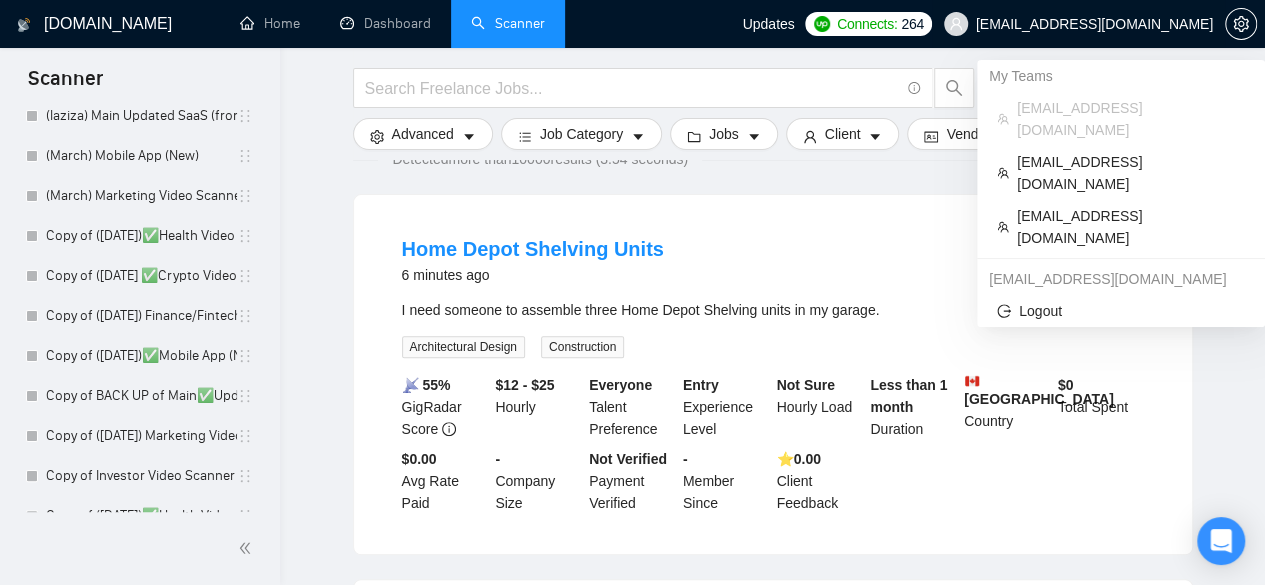 click on "[EMAIL_ADDRESS][DOMAIN_NAME]" at bounding box center [1094, 24] 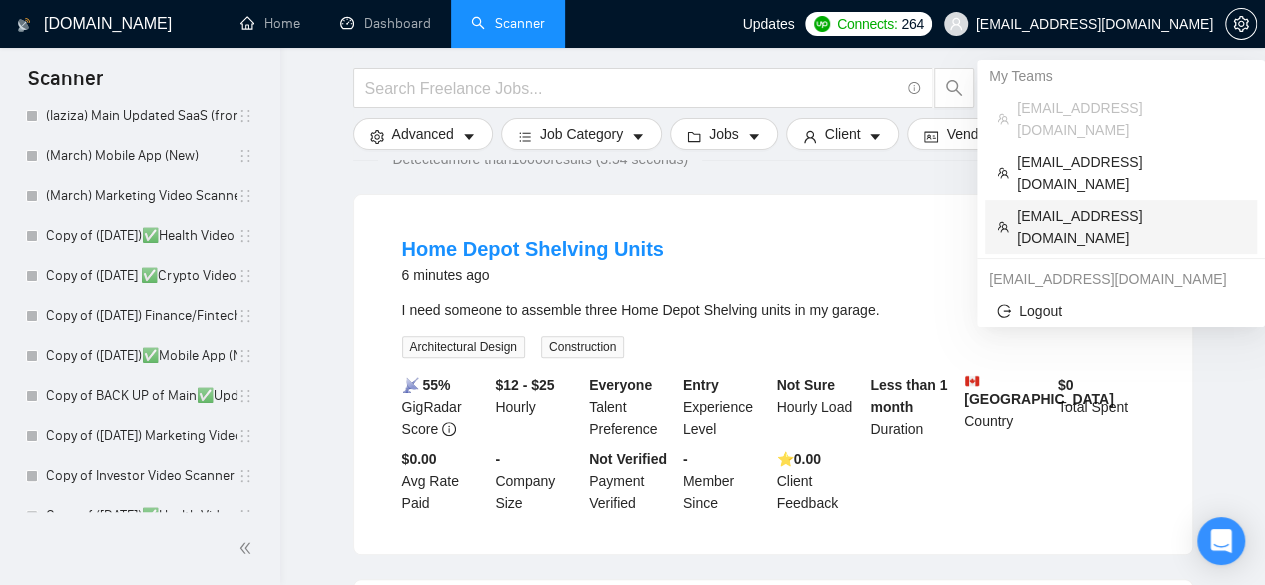click on "[EMAIL_ADDRESS][DOMAIN_NAME]" at bounding box center [1131, 227] 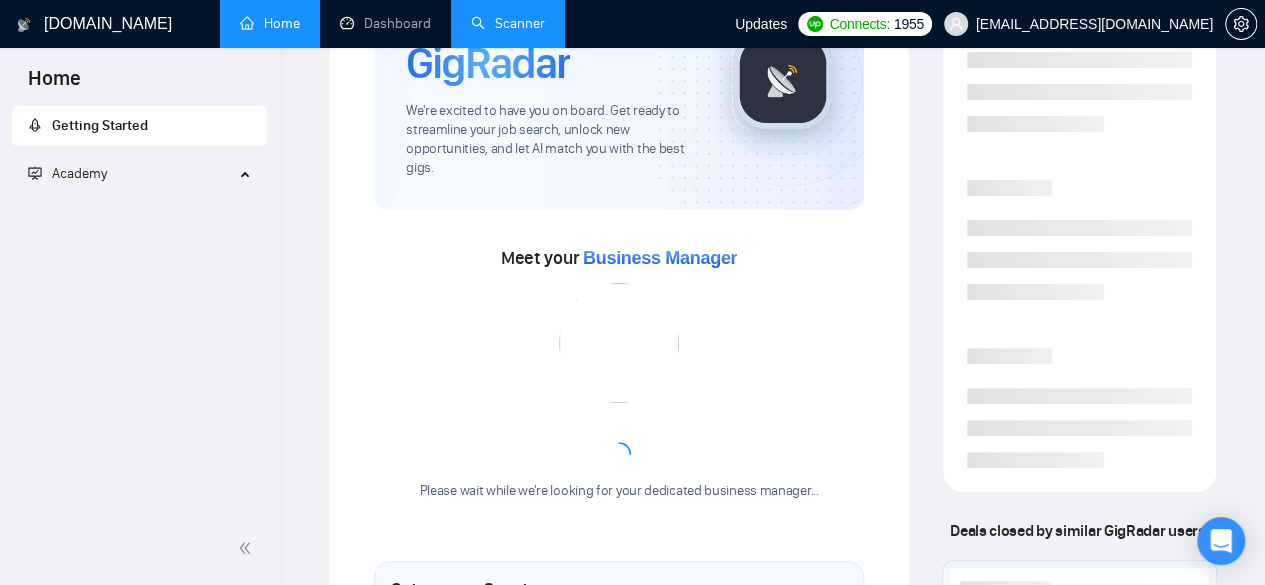 scroll, scrollTop: 0, scrollLeft: 0, axis: both 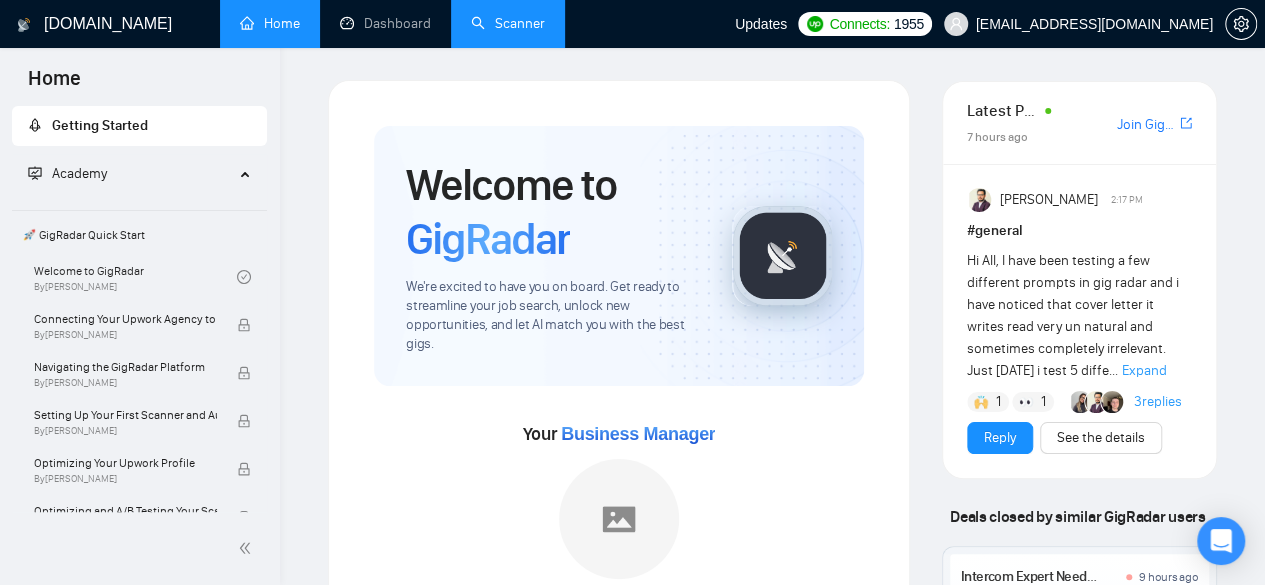 click on "Scanner" at bounding box center (508, 23) 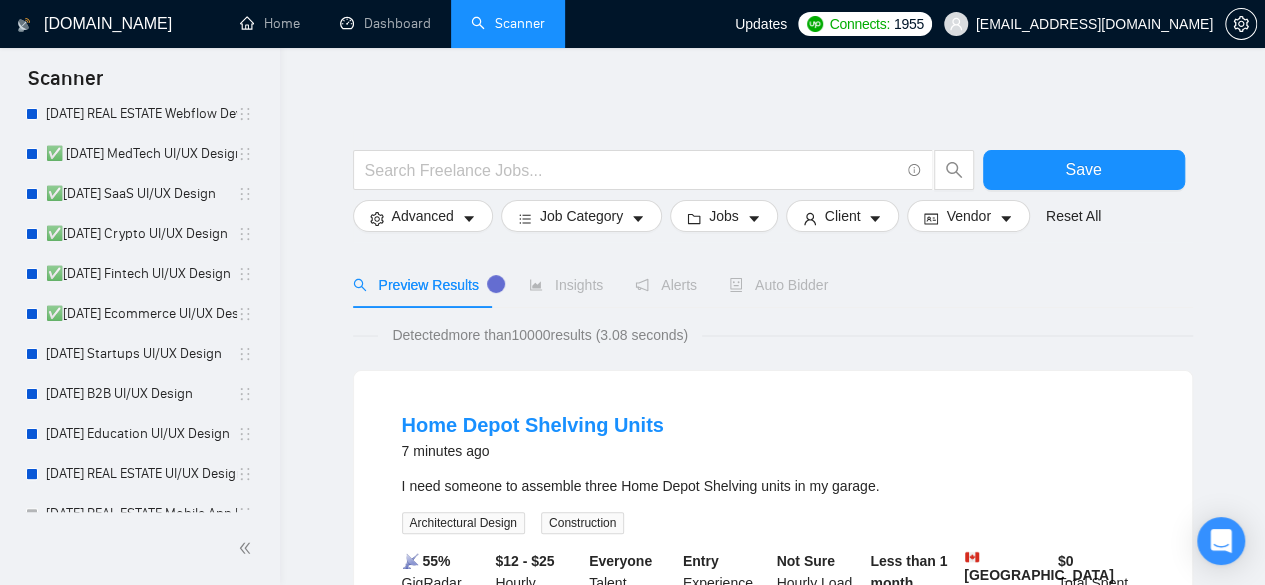 scroll, scrollTop: 1970, scrollLeft: 0, axis: vertical 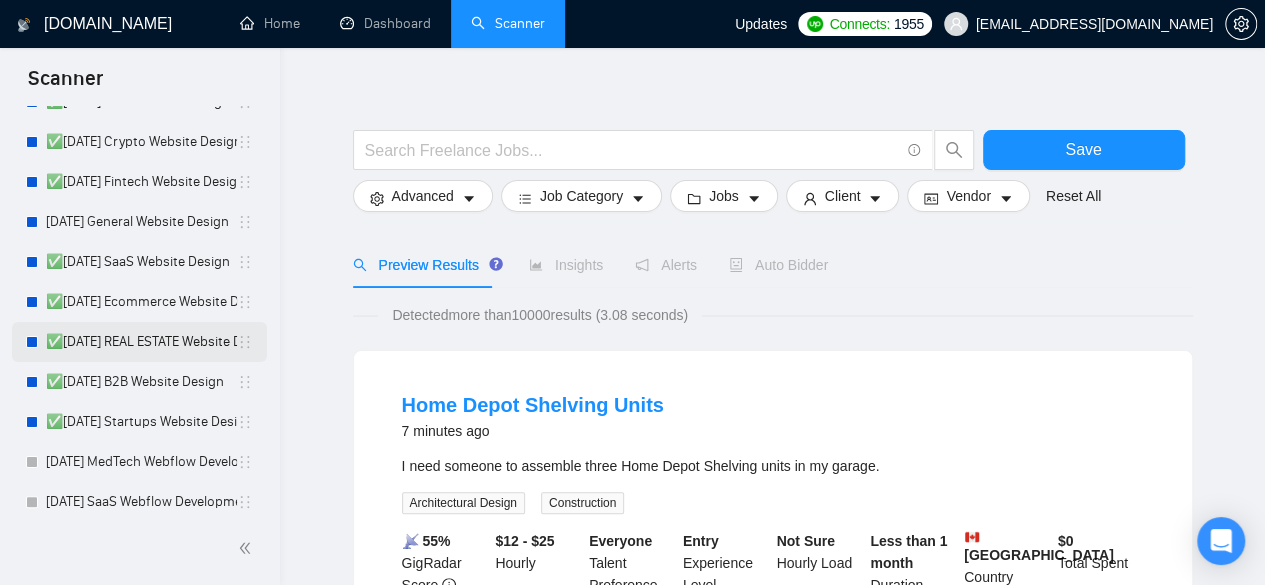 click on "✅[DATE] REAL ESTATE Website Design" at bounding box center [141, 342] 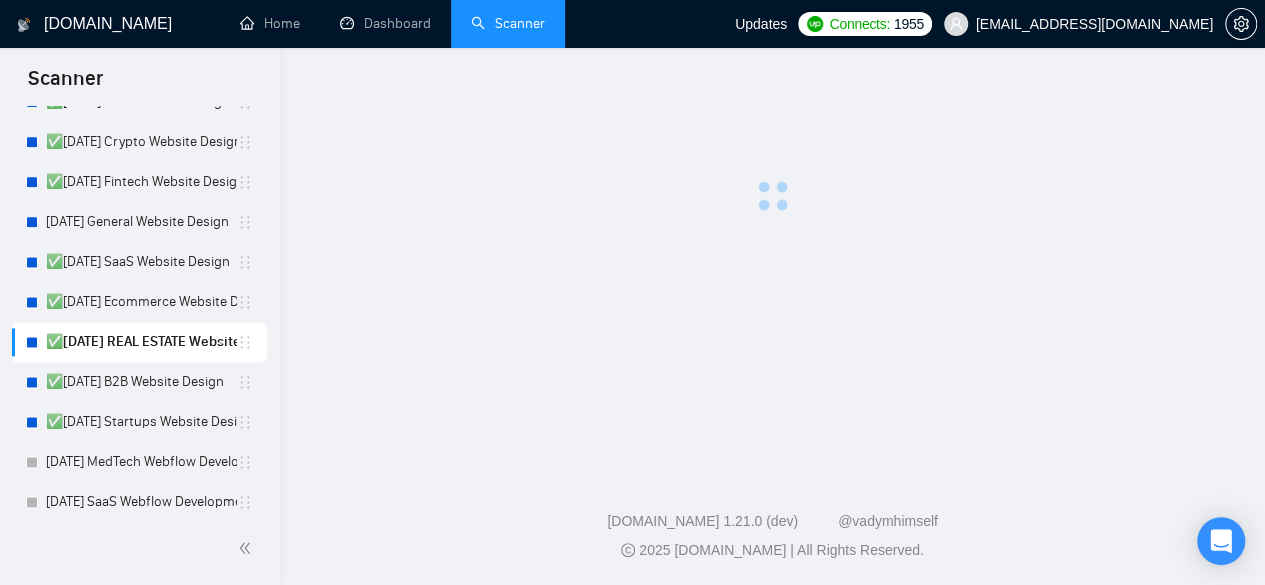 scroll, scrollTop: 0, scrollLeft: 0, axis: both 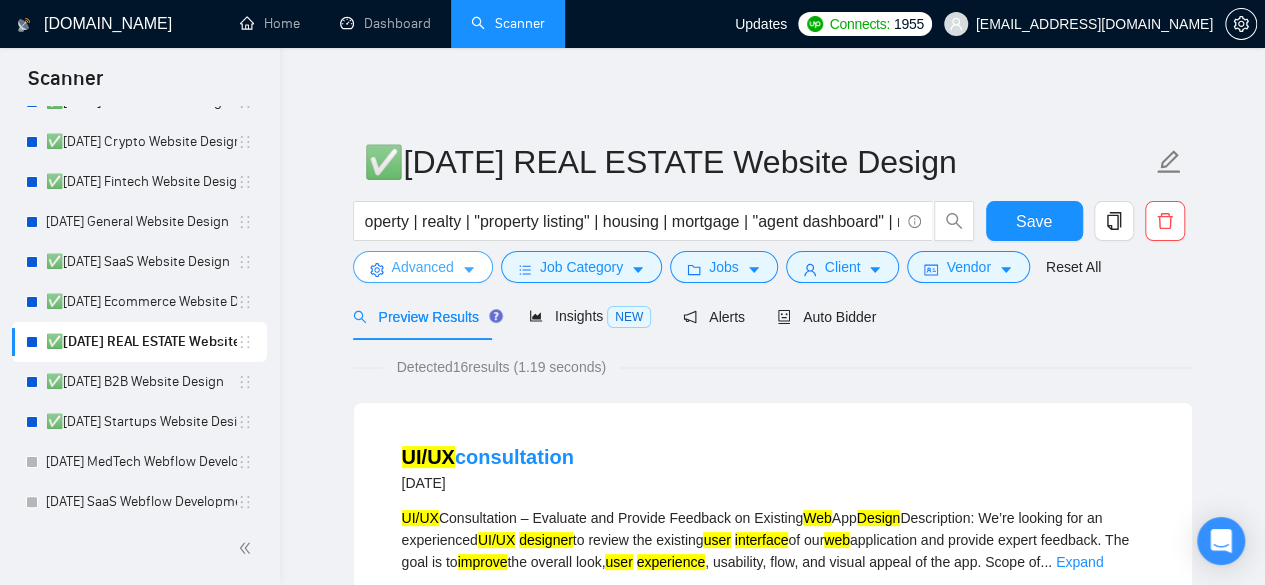 click on "Advanced" at bounding box center (423, 267) 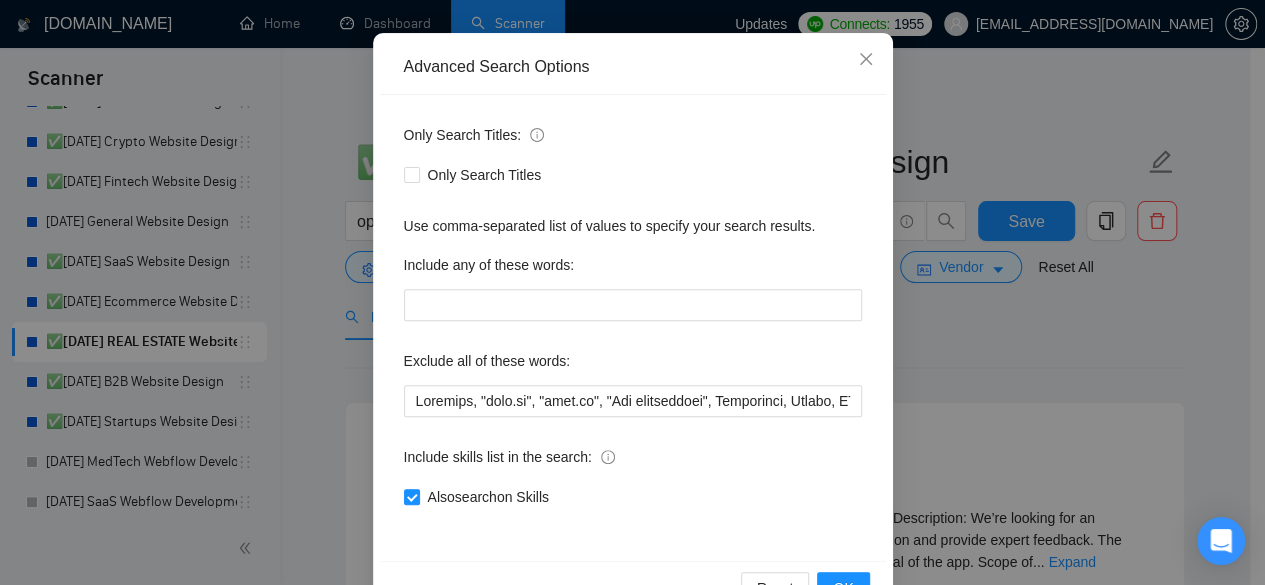 scroll, scrollTop: 188, scrollLeft: 0, axis: vertical 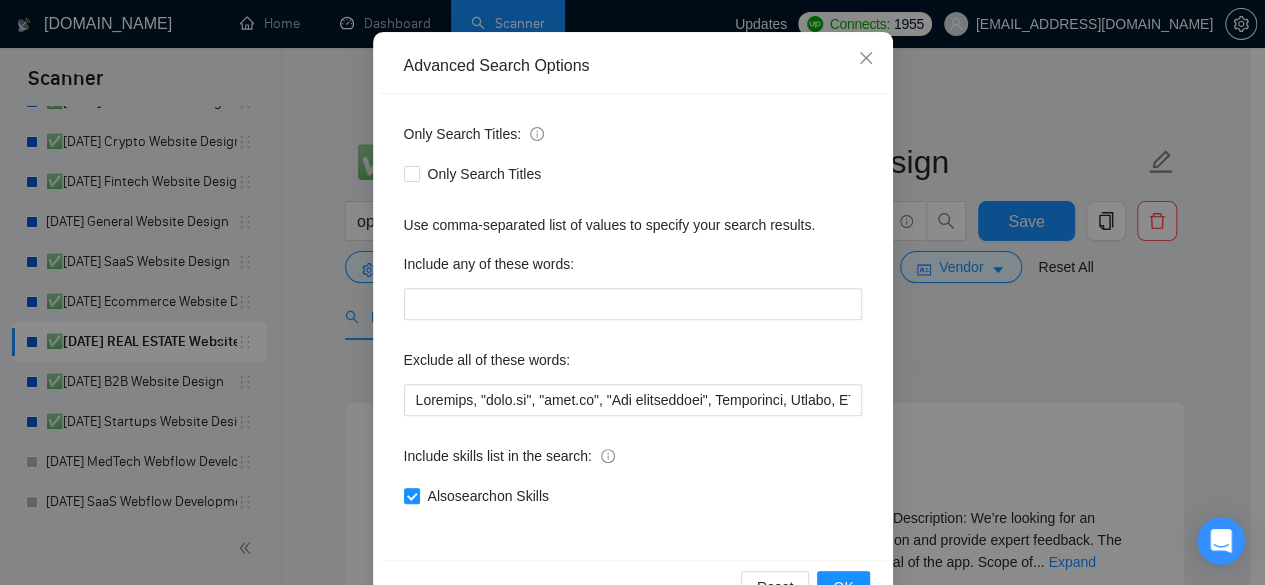 click on "Advanced Search Options Only Search Titles:   Only Search Titles Use comma-separated list of values to specify your search results. Include any of these words: Exclude all of these words: Include skills list in the search:   Also  search  on Skills Reset OK" at bounding box center [632, 292] 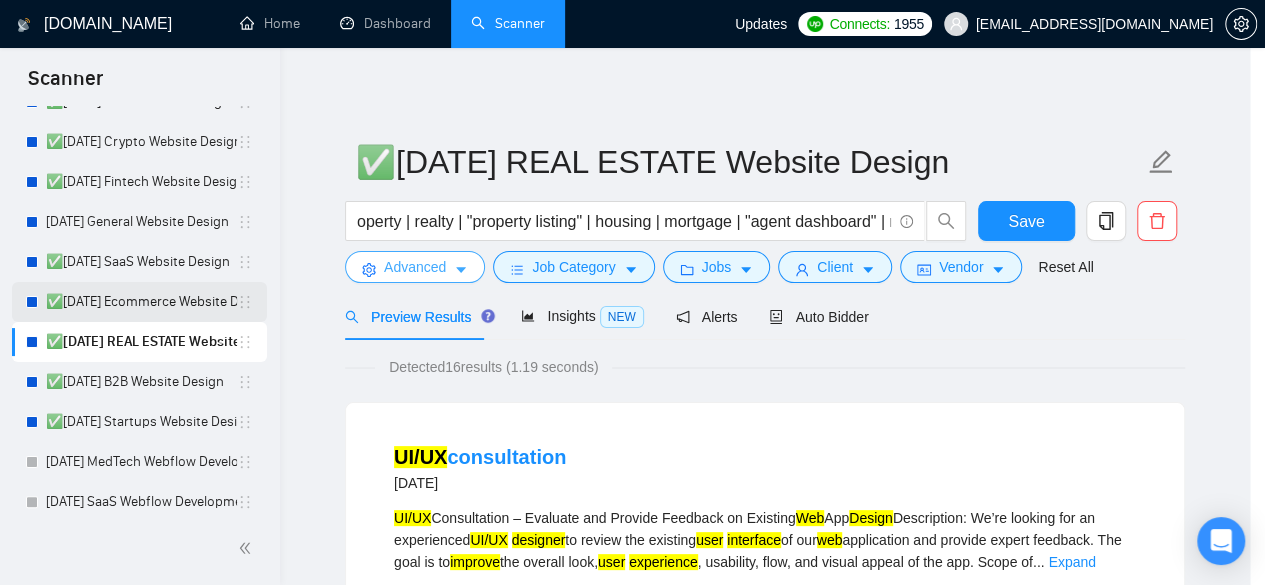 scroll, scrollTop: 0, scrollLeft: 0, axis: both 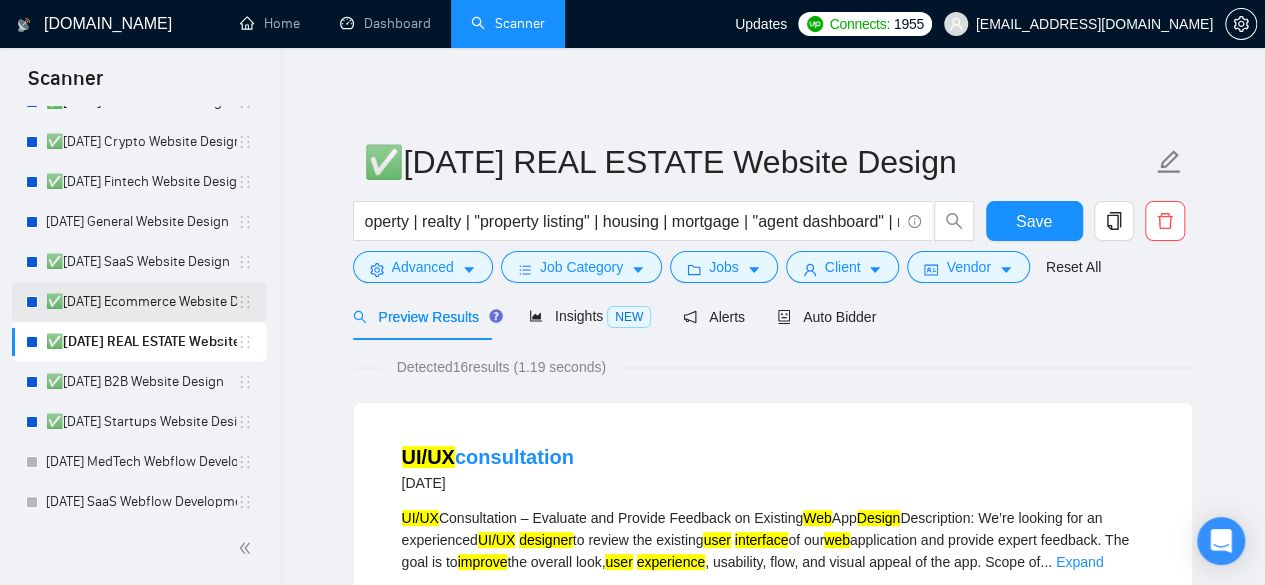 click on "✅[DATE] Ecommerce Website Design" at bounding box center (141, 302) 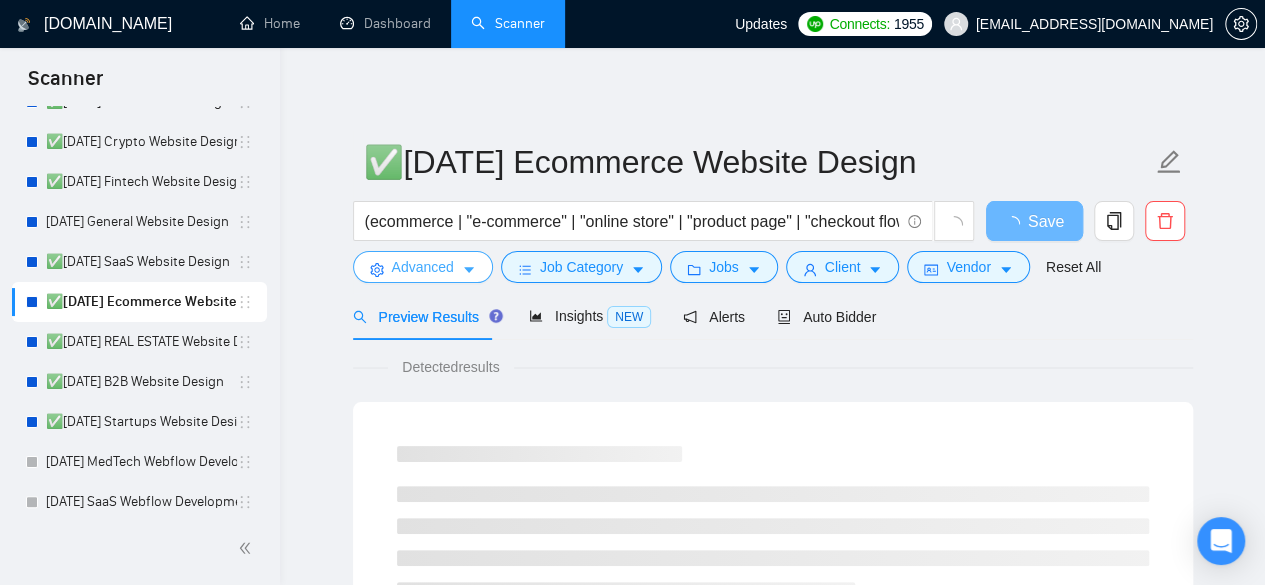 click on "Advanced" at bounding box center [423, 267] 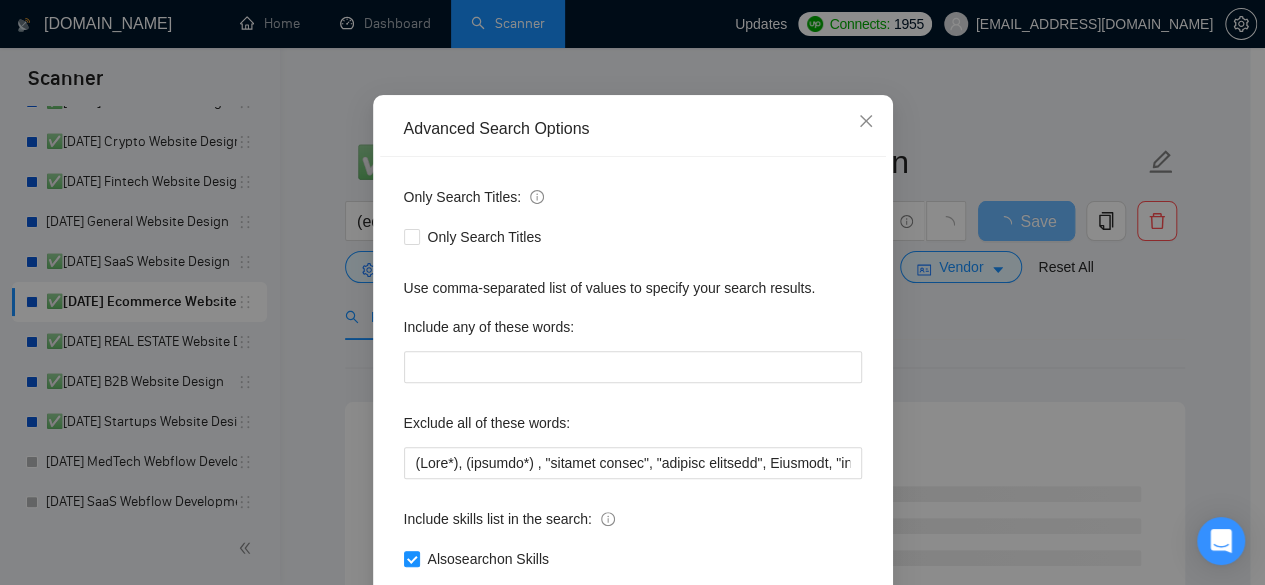 scroll, scrollTop: 126, scrollLeft: 0, axis: vertical 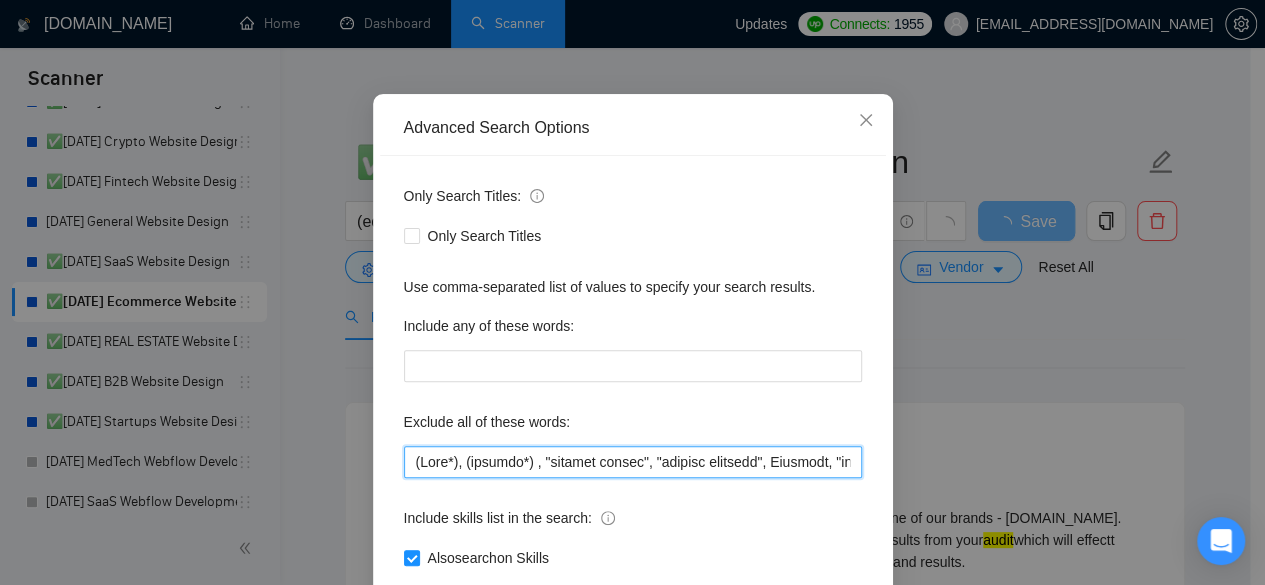 click at bounding box center (633, 462) 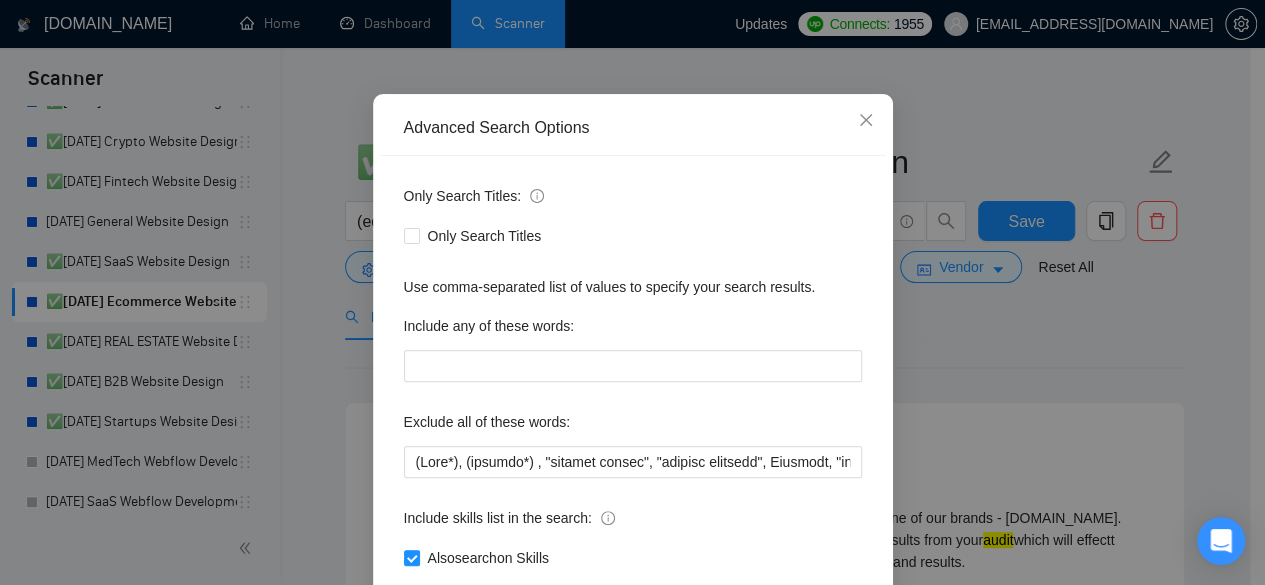click on "Advanced Search Options Only Search Titles:   Only Search Titles Use comma-separated list of values to specify your search results. Include any of these words: Exclude all of these words: Include skills list in the search:   Also  search  on Skills Reset OK" at bounding box center [632, 292] 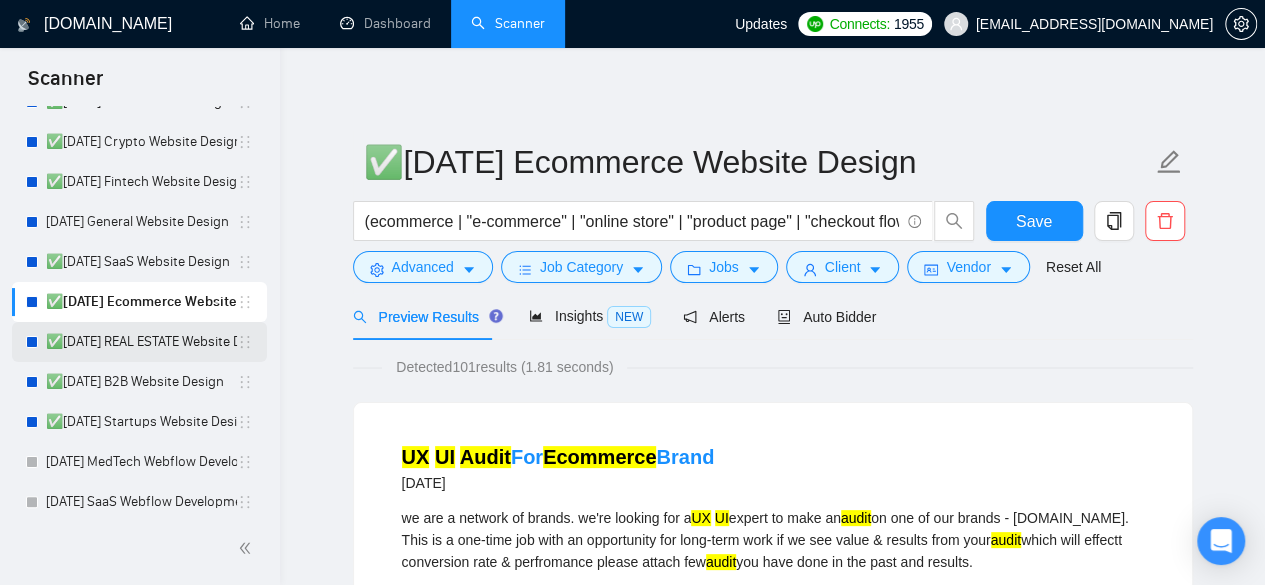 click on "✅[DATE] REAL ESTATE Website Design" at bounding box center (141, 342) 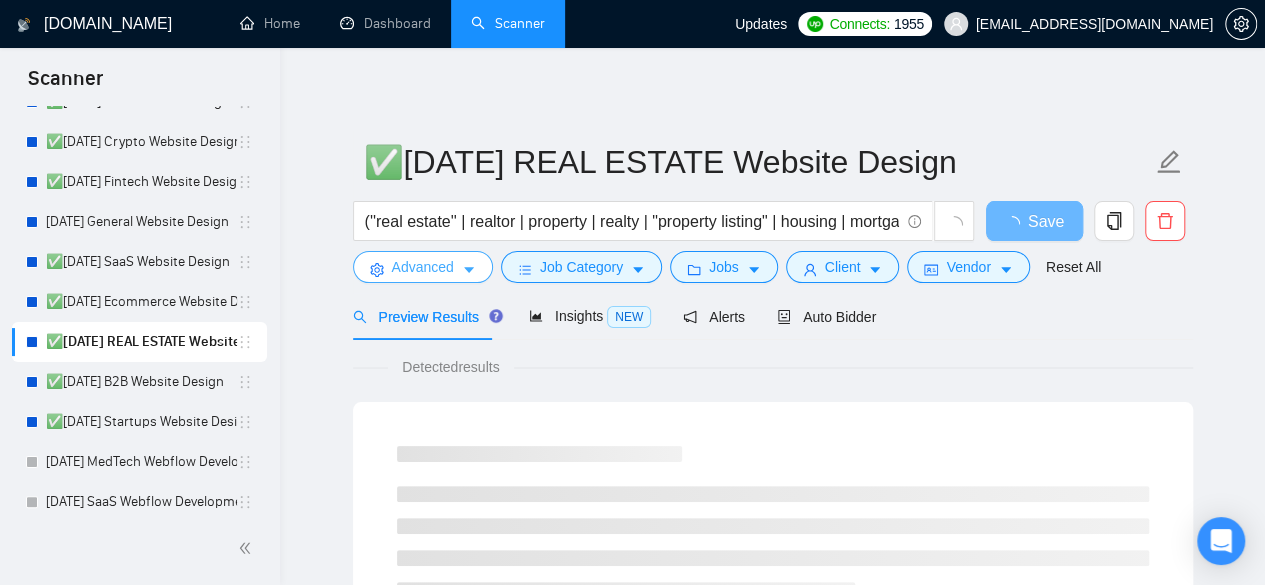 click on "Advanced" at bounding box center [423, 267] 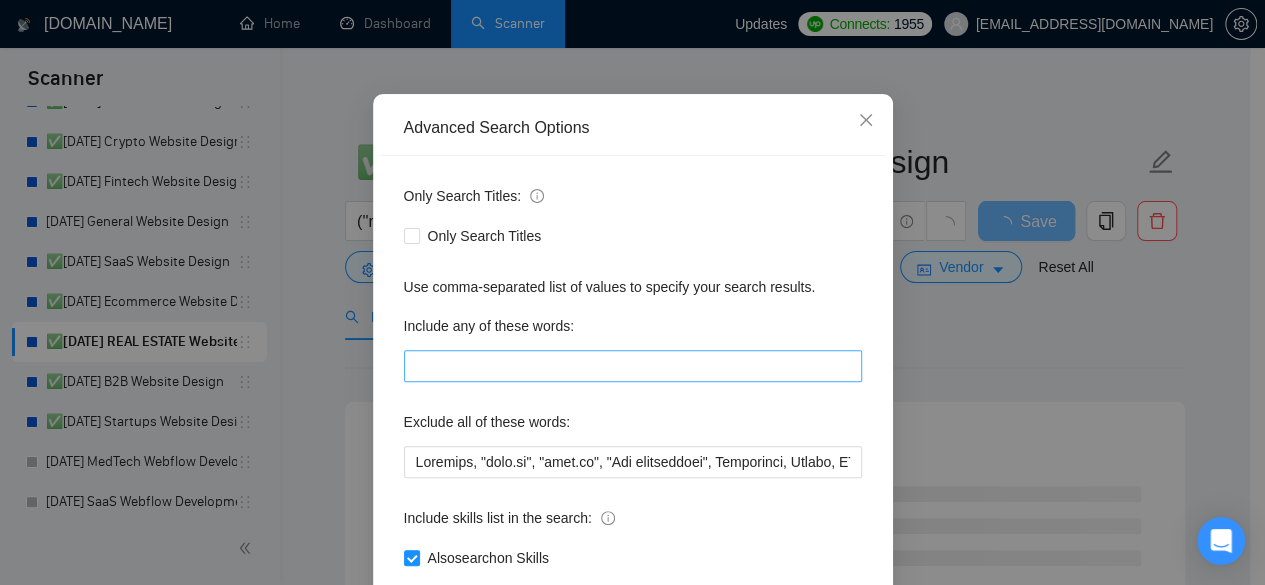 scroll, scrollTop: 118, scrollLeft: 0, axis: vertical 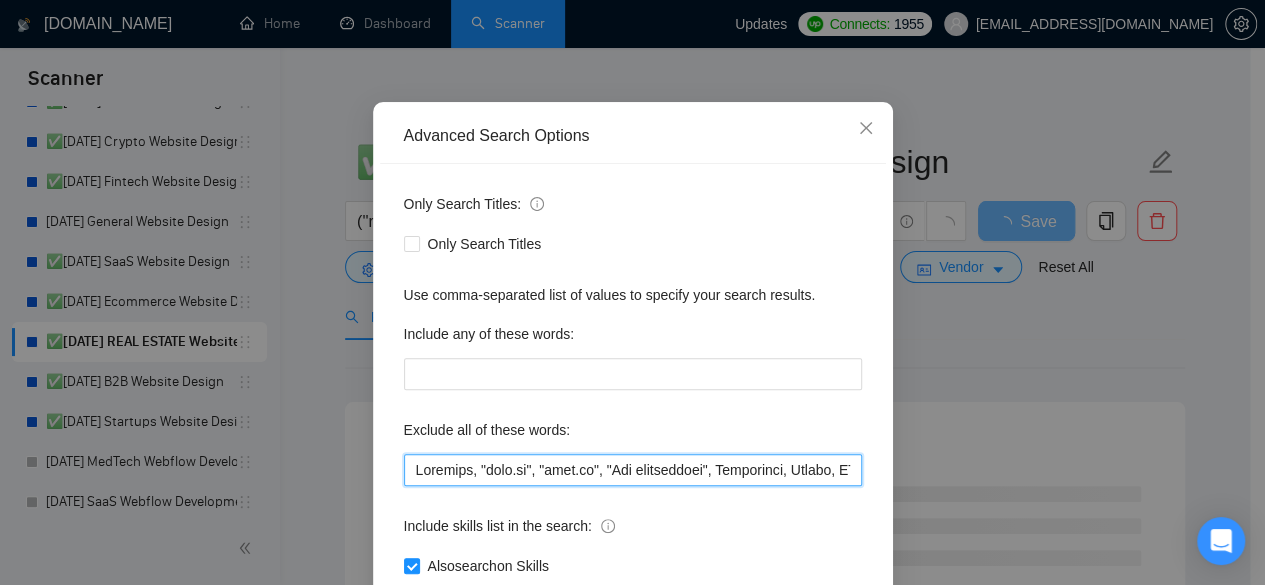 click at bounding box center [633, 470] 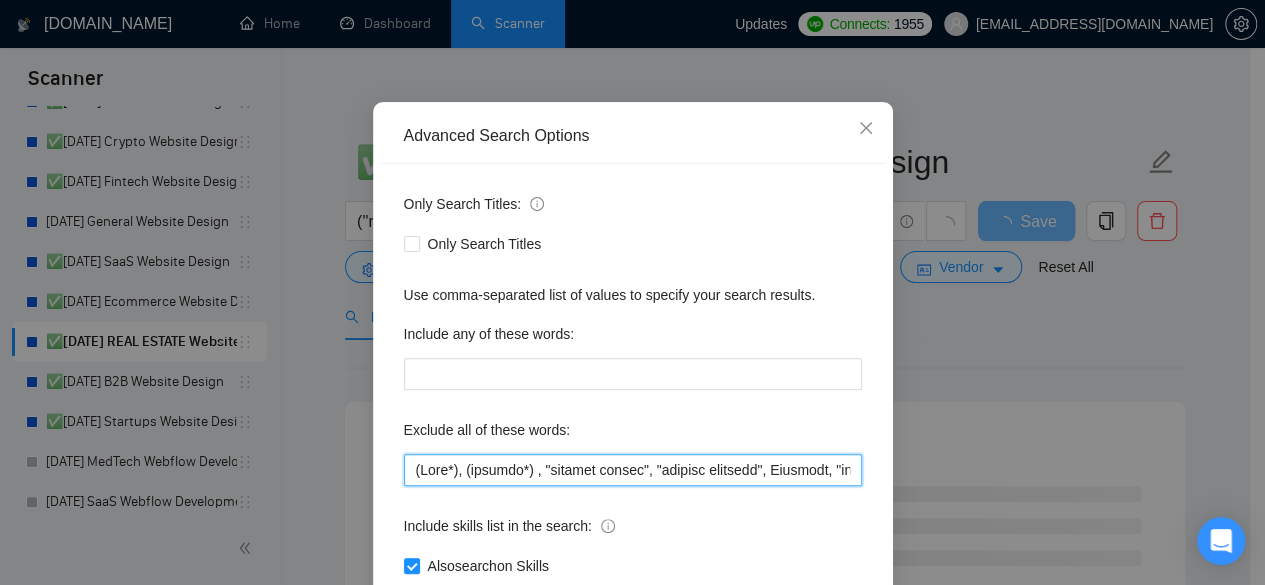 scroll, scrollTop: 0, scrollLeft: 9905, axis: horizontal 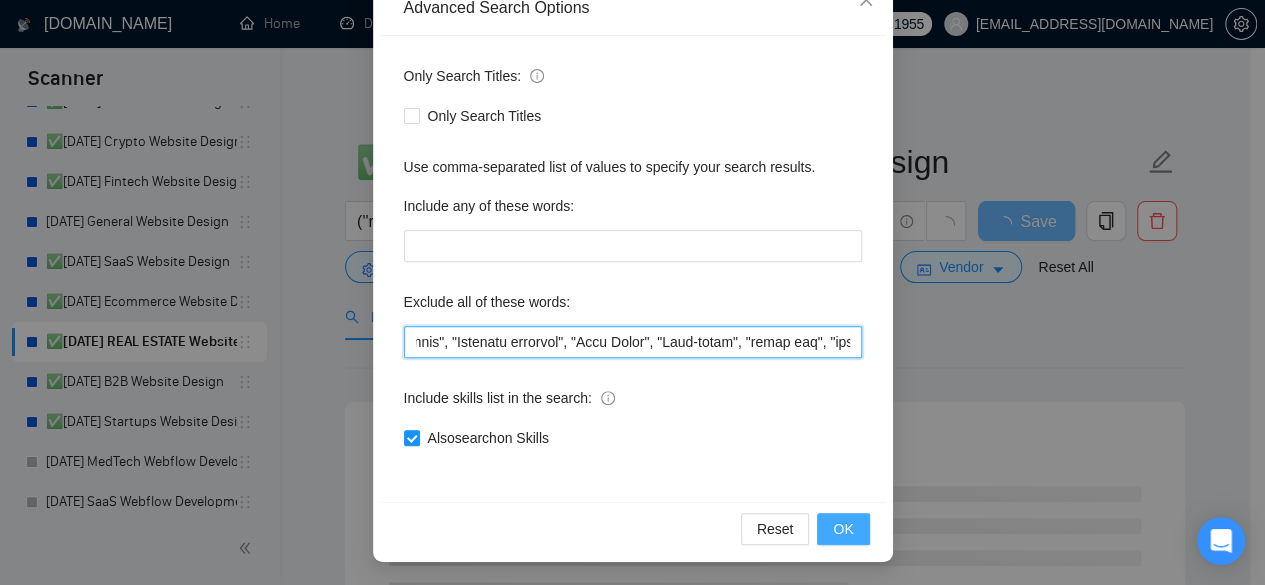 type on "(Test*), (develop*) , "shopify expert", "product designer", Template, "next.js", "nest.js", "Api integration", Javascript, Zapier, API, "[DOMAIN_NAME]", smartsheet, "smart sheet", "CRO Specialist", "Conversion Rate Optimization", "Shopify Migration", "Salesforce Lightning", "market research", webflow, Squarespace, Carrd, wix, developer, dev, "ai engineer", (Engineer*), "Mobile App Development", "iOS Development", "Graphic Design", "Graphic Designer", "Logo Design", "Corporate Brand Identity", "Airtable", "Framer", "n8n", "Bubble", "No agencies", "Not Agency", "Individual Only", "Consult", "No Agencies", "German speaking", "Spanish Speaking", "Python", "Affiliate", "Bidder", "funnels", "Marketing Strategy", "closing deals", "Optimizing workflows", "Instagram Management", "Trainer",     "appointment setter", "Media Buyer", "Portuguese", "Appointment Setting", "cold caller", "follow up",     "PPC", "cold calls", "WordPress", "meeting", "automation funnel", "Marketing automation experience",     "Video Editing", ..." 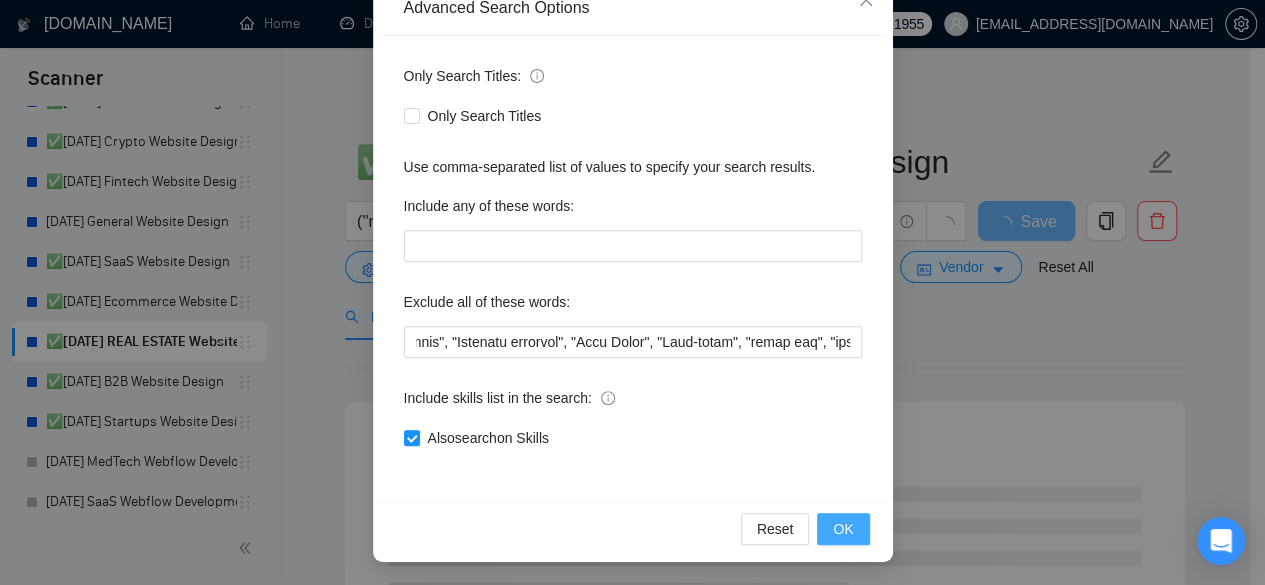 scroll, scrollTop: 0, scrollLeft: 0, axis: both 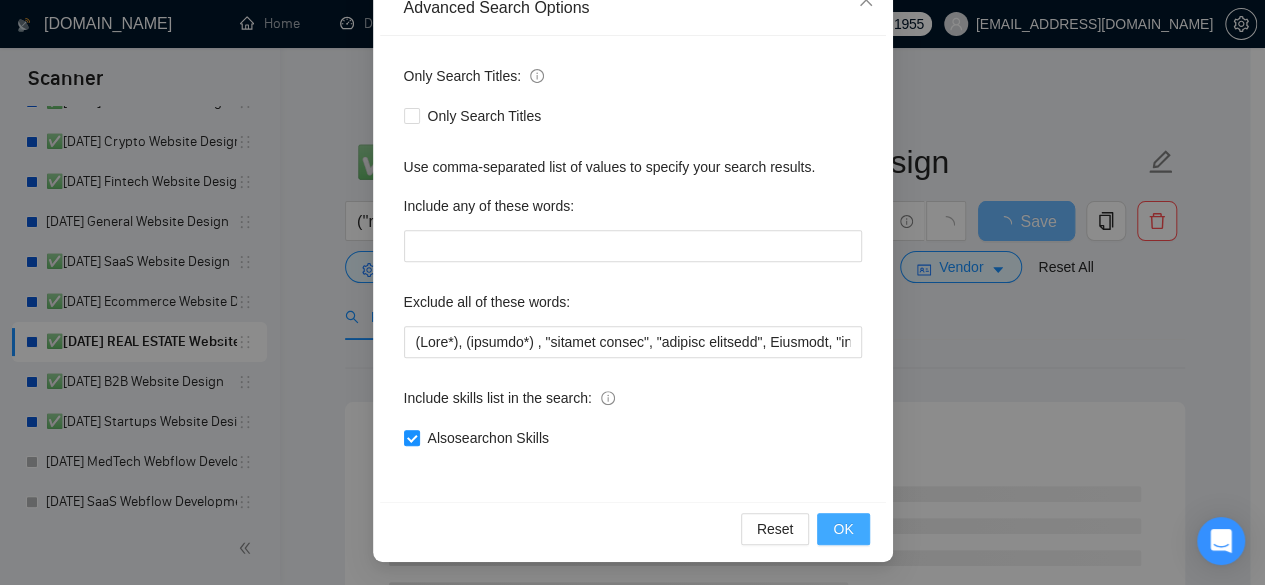 click on "OK" at bounding box center [843, 529] 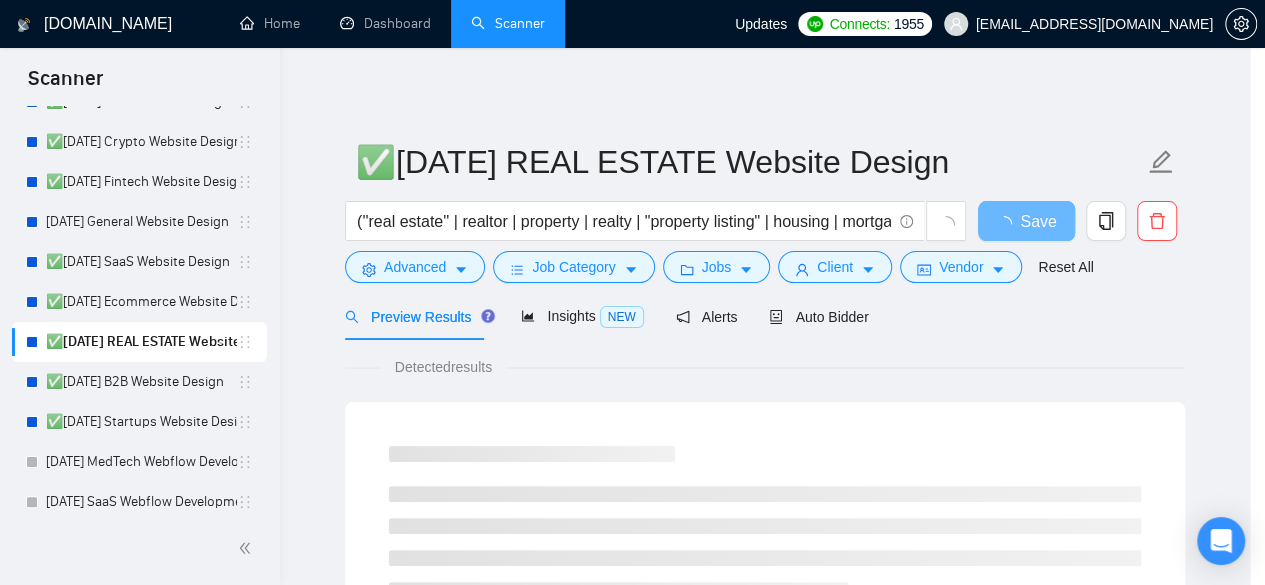 scroll, scrollTop: 0, scrollLeft: 0, axis: both 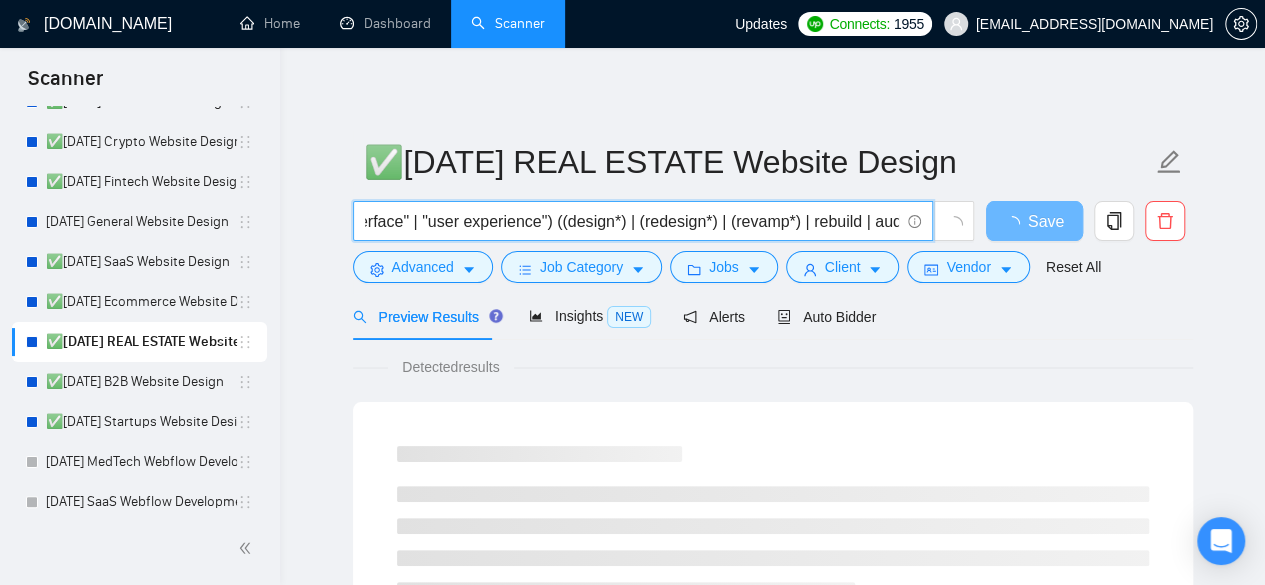 drag, startPoint x: 699, startPoint y: 218, endPoint x: 558, endPoint y: 228, distance: 141.35417 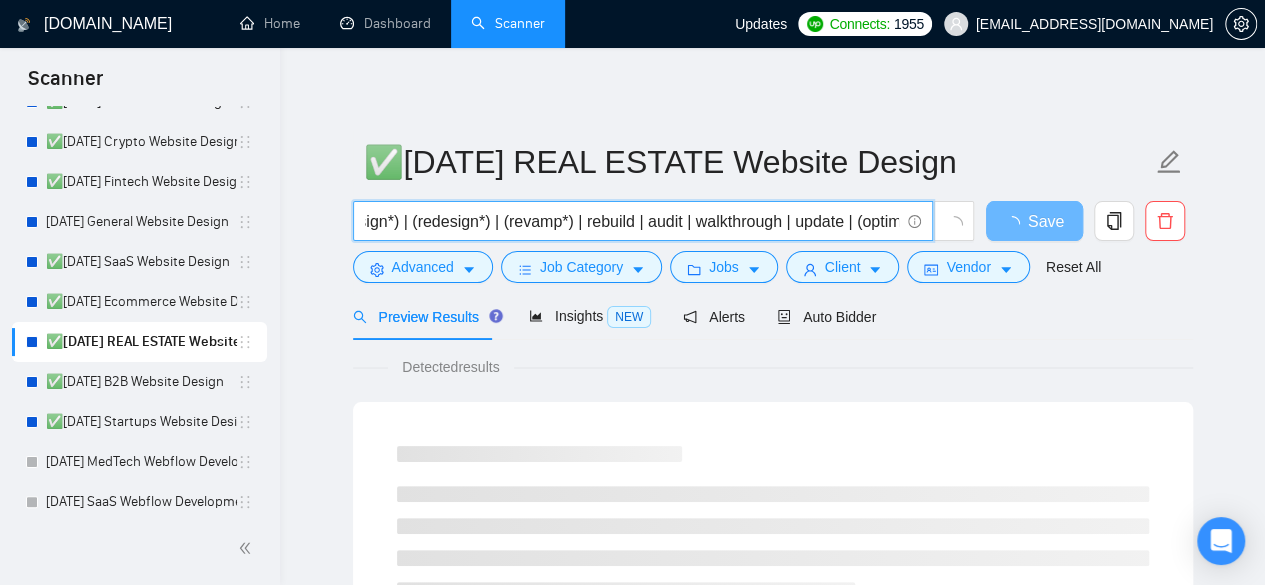 scroll, scrollTop: 0, scrollLeft: 1498, axis: horizontal 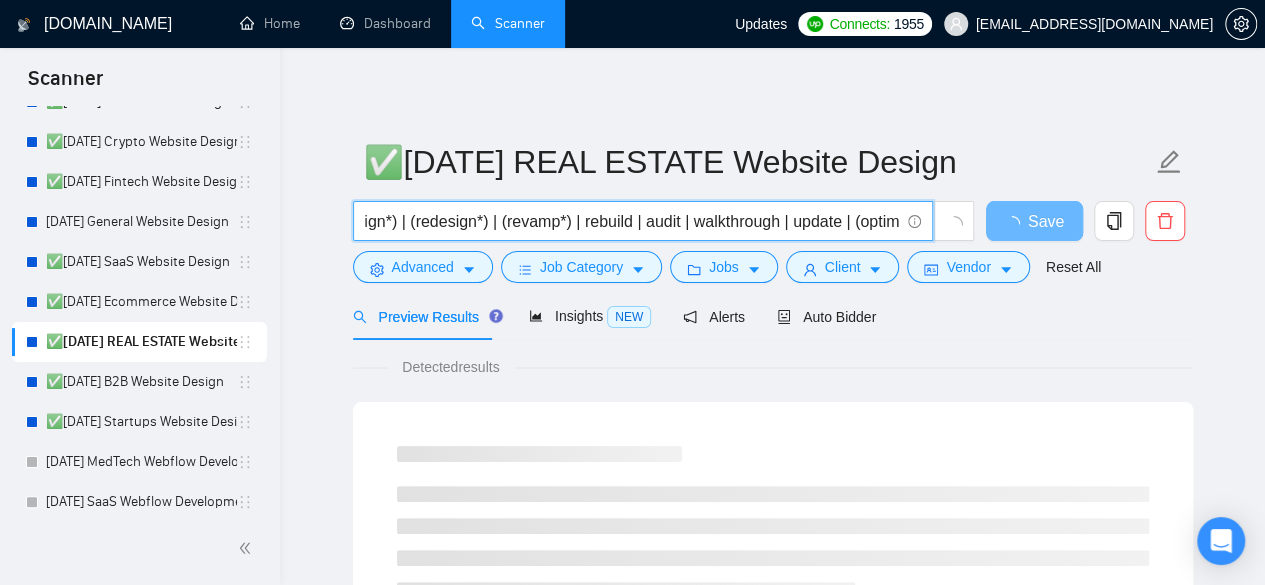 drag, startPoint x: 642, startPoint y: 218, endPoint x: 788, endPoint y: 225, distance: 146.16771 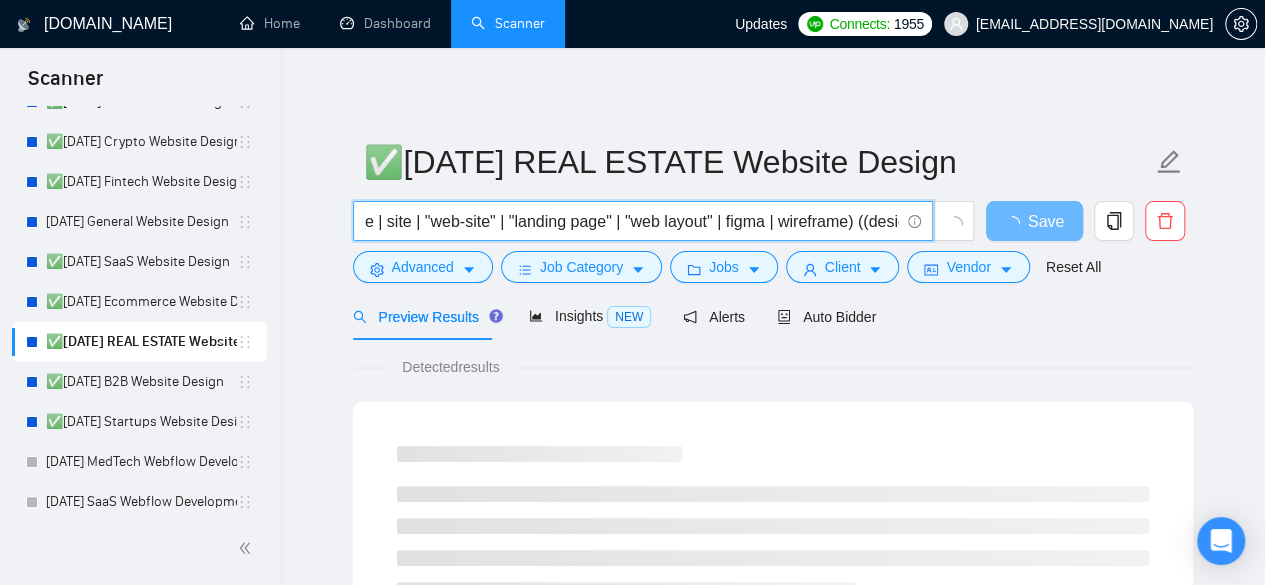 scroll, scrollTop: 0, scrollLeft: 958, axis: horizontal 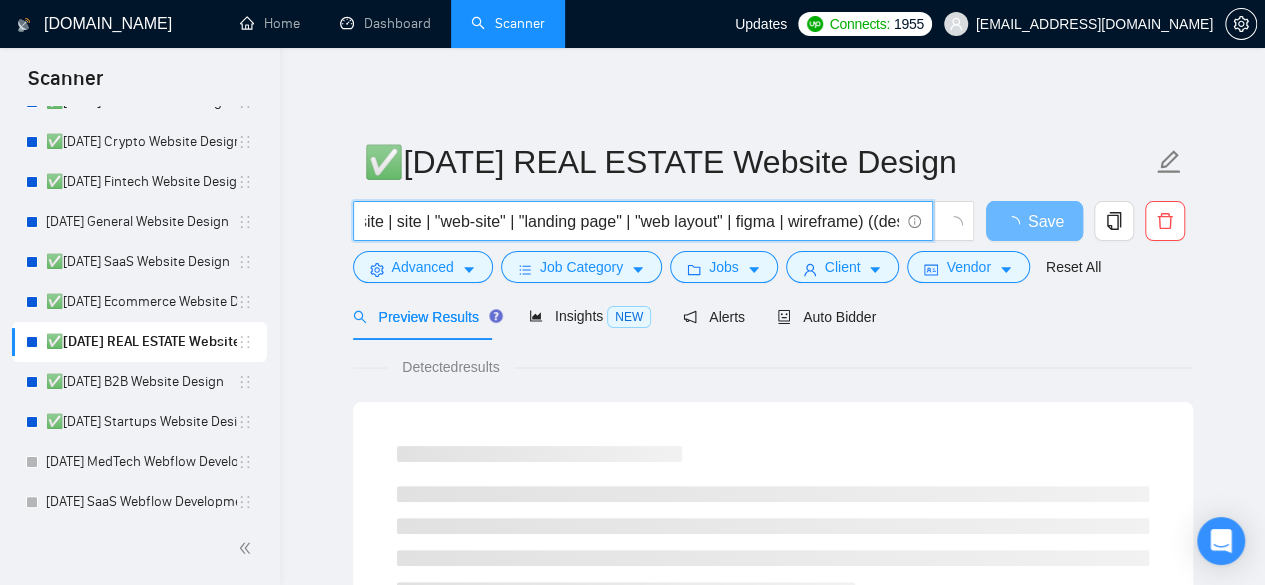 drag, startPoint x: 800, startPoint y: 225, endPoint x: 734, endPoint y: 215, distance: 66.75328 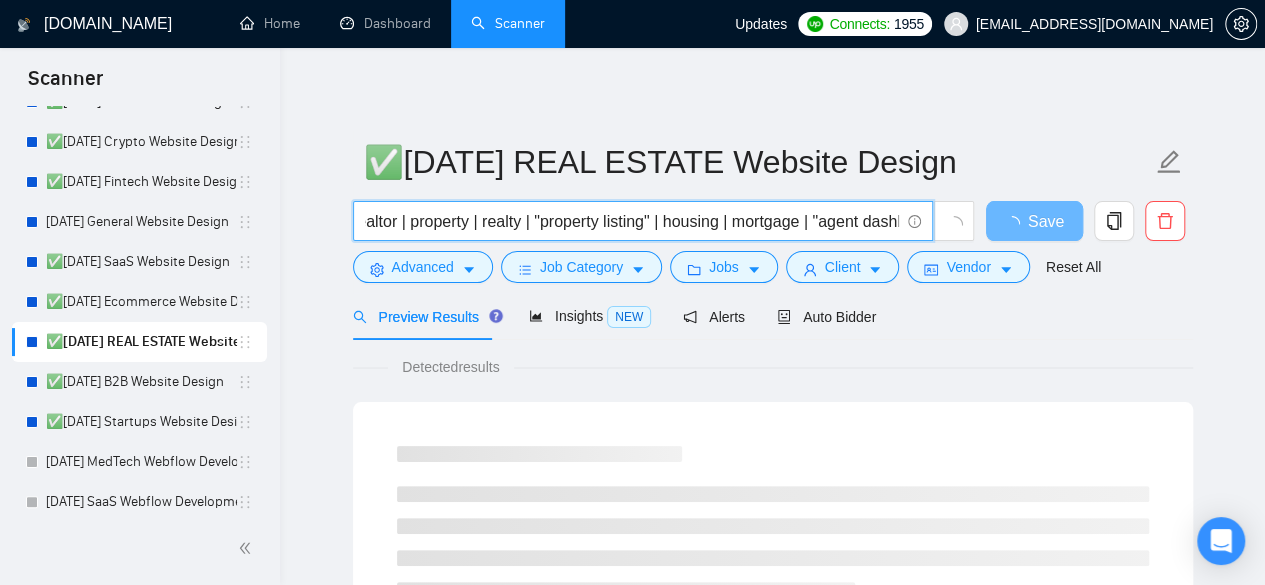 scroll, scrollTop: 0, scrollLeft: 0, axis: both 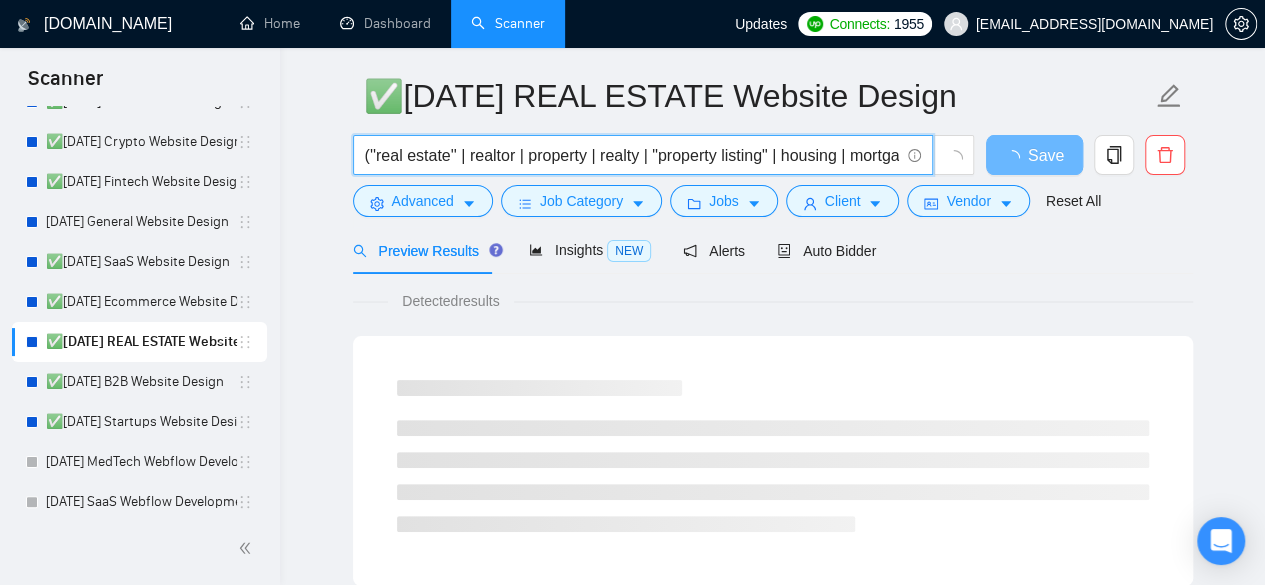 type on "(''real estate'' | realtor | property | realty | "property listing" | housing | mortgage | "agent dashboard" | mls | "IDX integration") (web | website | site | "web-site" | "landing page" | figma | wireframe) ((design*) | (redesign*) | (revamp*) | rebuild | update | (optimiz*) | improve)" 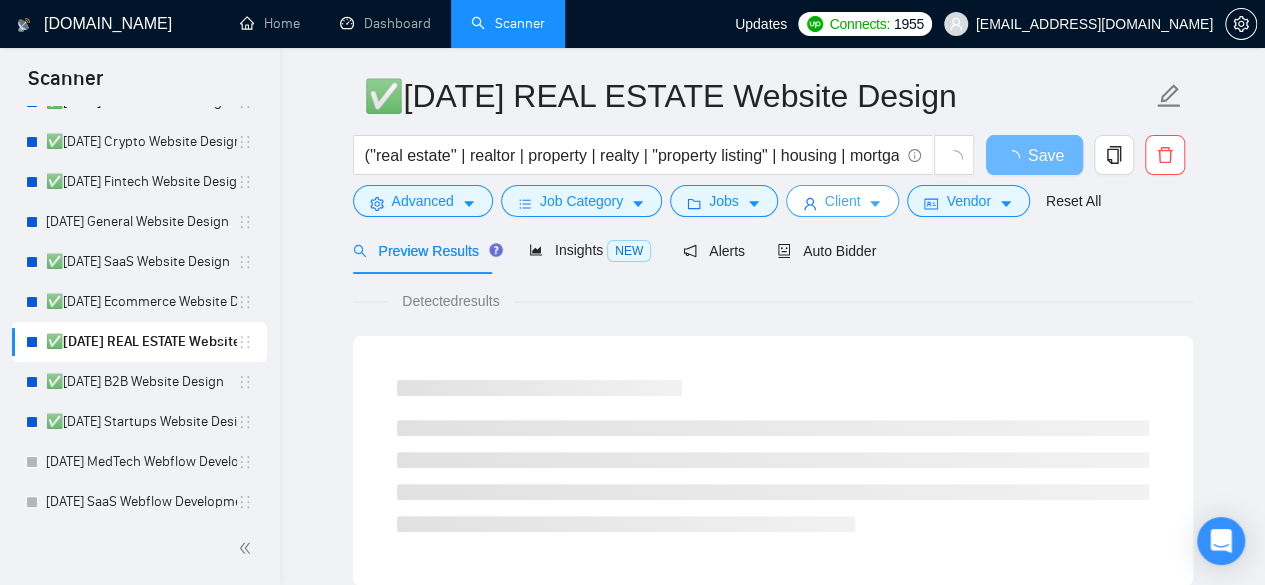 click on "Client" at bounding box center (843, 201) 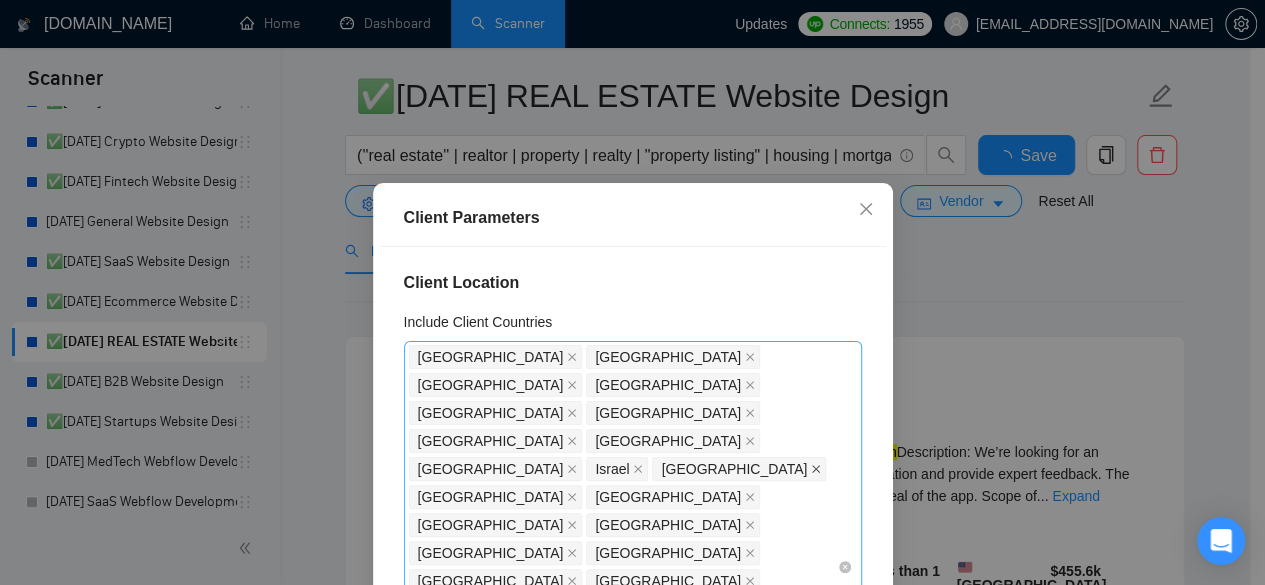 scroll, scrollTop: 98, scrollLeft: 0, axis: vertical 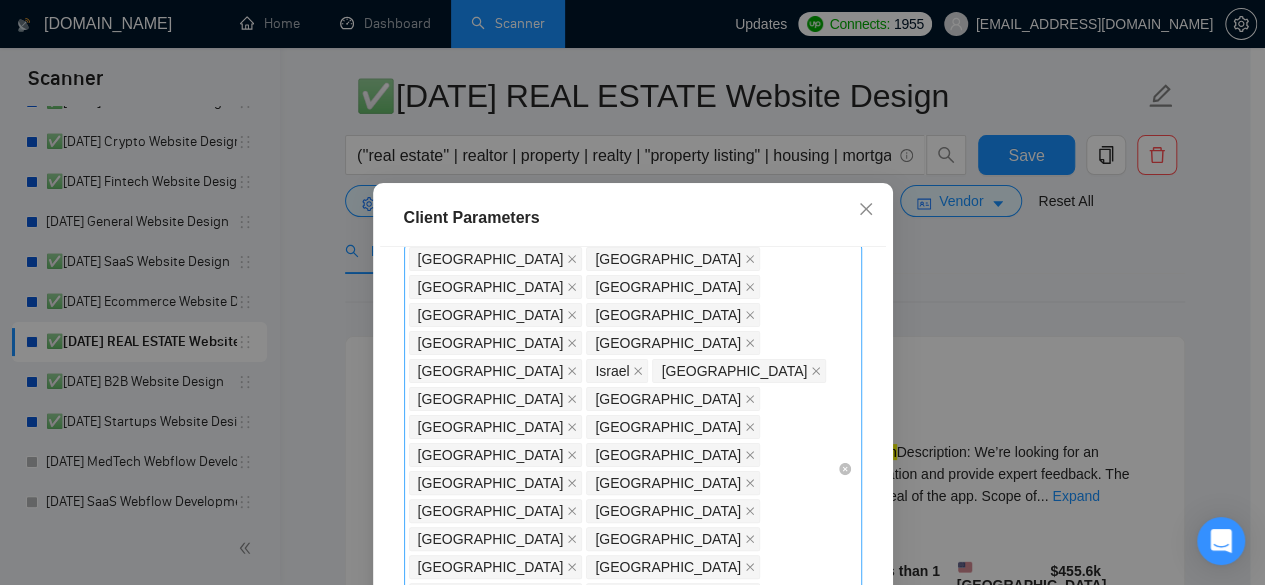 click on "[GEOGRAPHIC_DATA] [GEOGRAPHIC_DATA] [GEOGRAPHIC_DATA] [GEOGRAPHIC_DATA] [GEOGRAPHIC_DATA] [GEOGRAPHIC_DATA] [GEOGRAPHIC_DATA] [GEOGRAPHIC_DATA] [GEOGRAPHIC_DATA] [GEOGRAPHIC_DATA] [GEOGRAPHIC_DATA] [GEOGRAPHIC_DATA] [GEOGRAPHIC_DATA] [GEOGRAPHIC_DATA] [GEOGRAPHIC_DATA] [GEOGRAPHIC_DATA] [GEOGRAPHIC_DATA] [GEOGRAPHIC_DATA] [GEOGRAPHIC_DATA] [GEOGRAPHIC_DATA] [GEOGRAPHIC_DATA] [GEOGRAPHIC_DATA] [GEOGRAPHIC_DATA] [GEOGRAPHIC_DATA] [GEOGRAPHIC_DATA] [GEOGRAPHIC_DATA] [GEOGRAPHIC_DATA] [GEOGRAPHIC_DATA] [GEOGRAPHIC_DATA] [GEOGRAPHIC_DATA] [GEOGRAPHIC_DATA] [GEOGRAPHIC_DATA] [GEOGRAPHIC_DATA]" at bounding box center [623, 469] 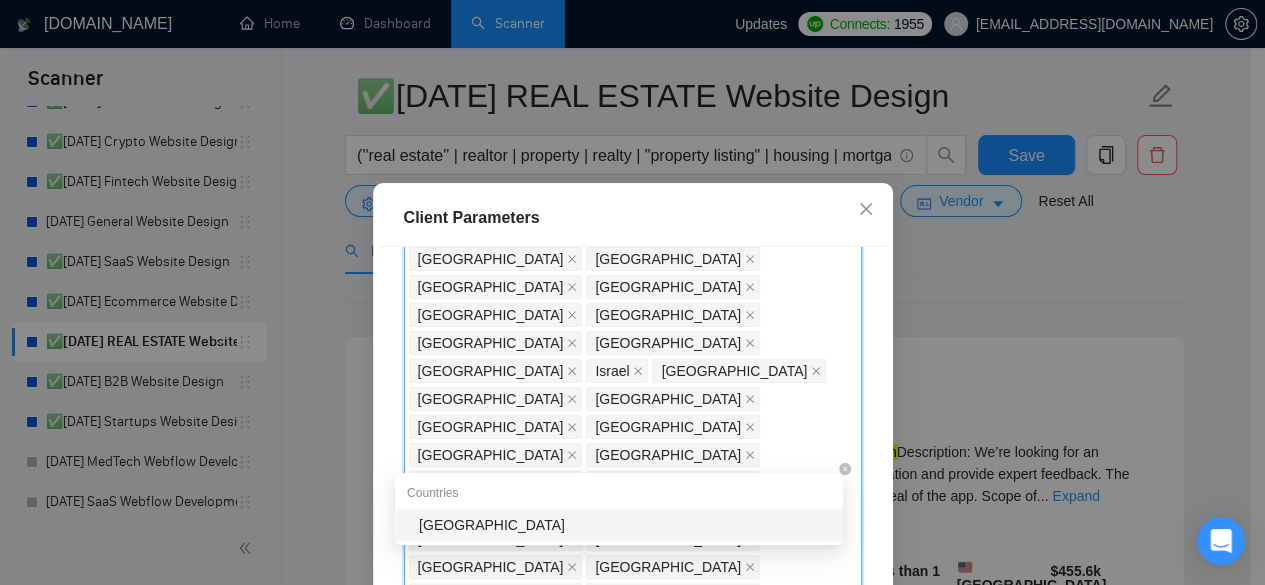 type on "serb" 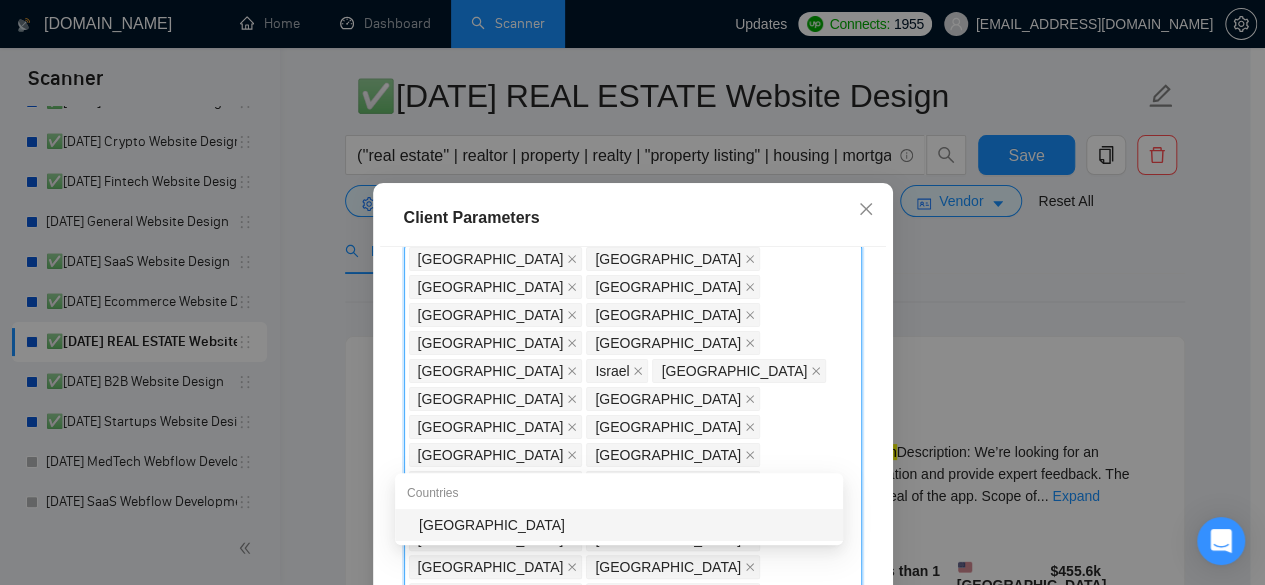 click on "[GEOGRAPHIC_DATA]" at bounding box center [625, 525] 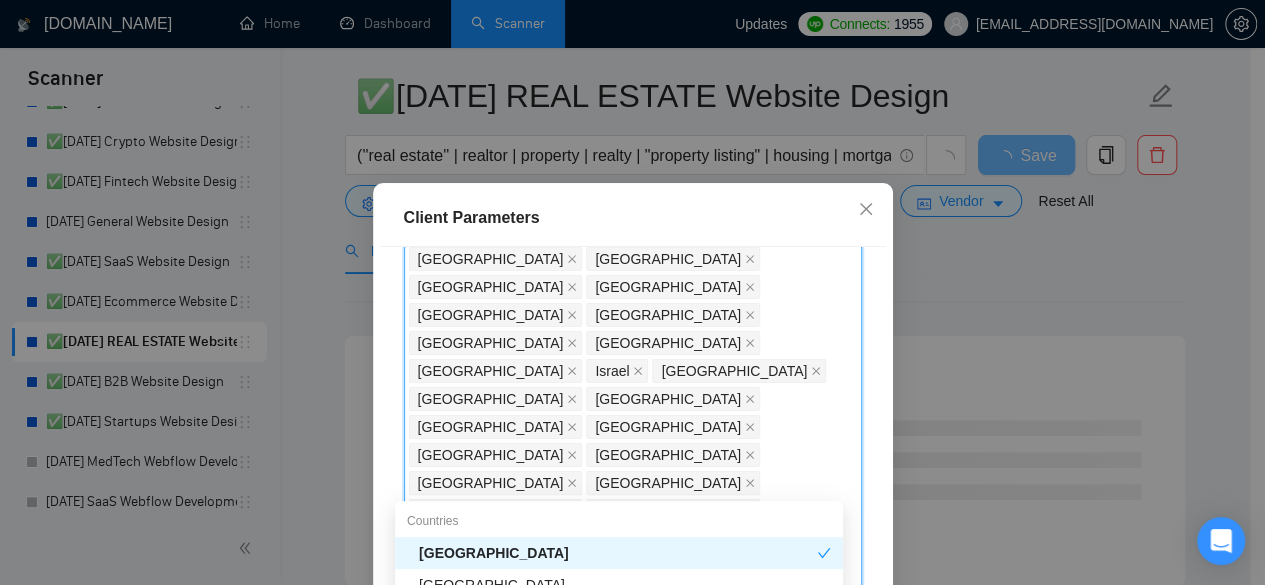 type on "pol" 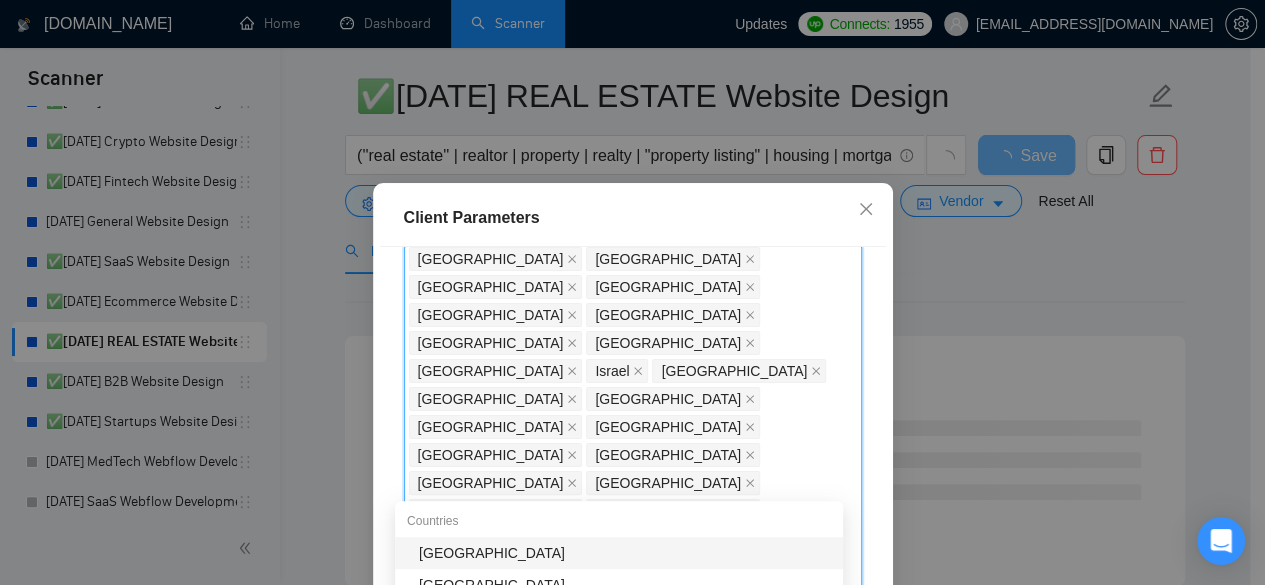 click on "[GEOGRAPHIC_DATA]" at bounding box center (619, 553) 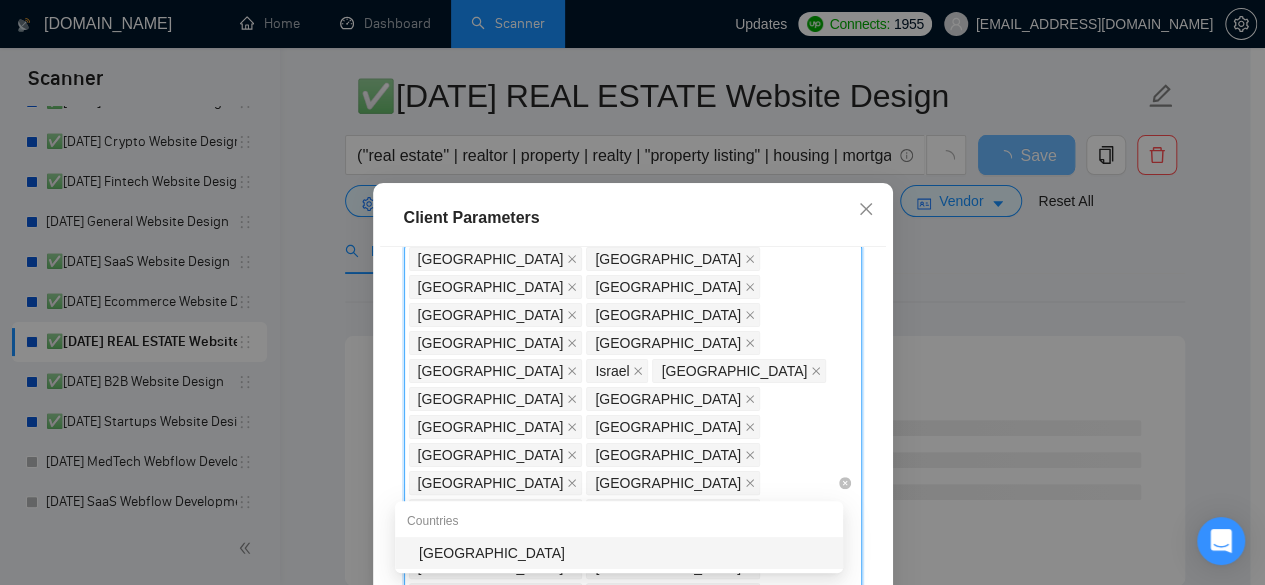 type on "kaza" 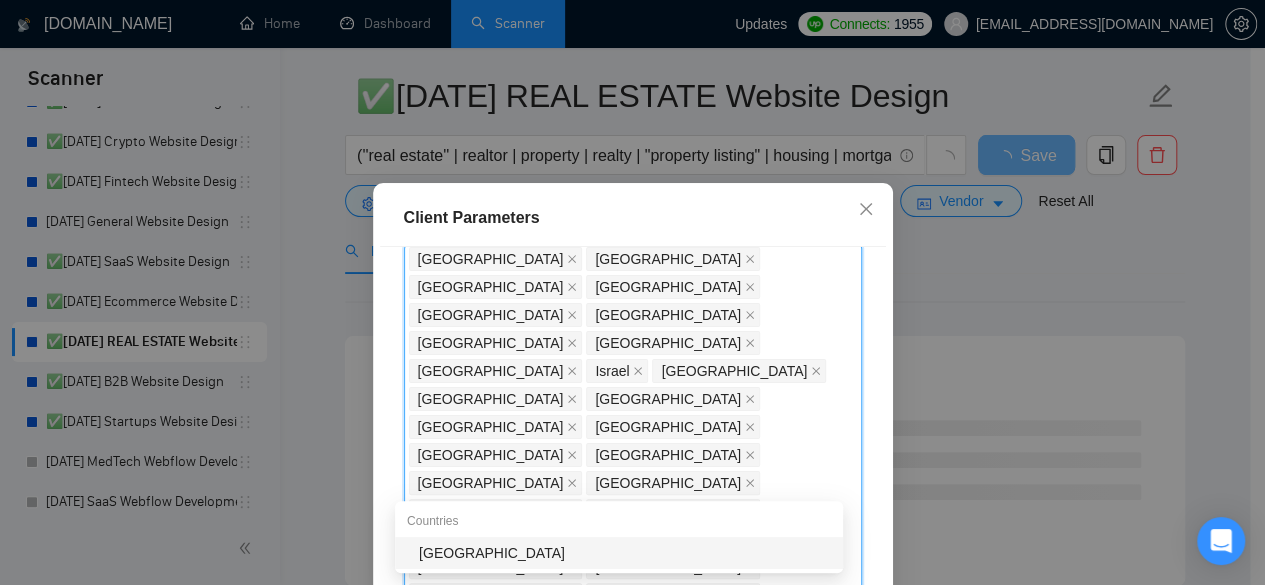 click on "[GEOGRAPHIC_DATA]" at bounding box center (625, 553) 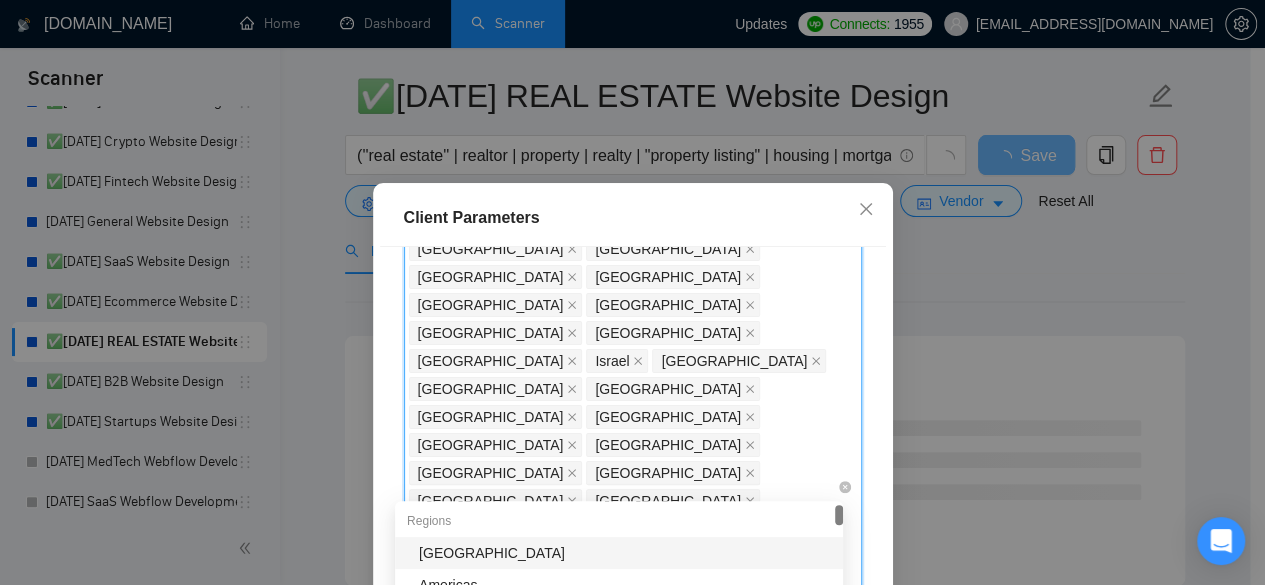 scroll, scrollTop: 102, scrollLeft: 0, axis: vertical 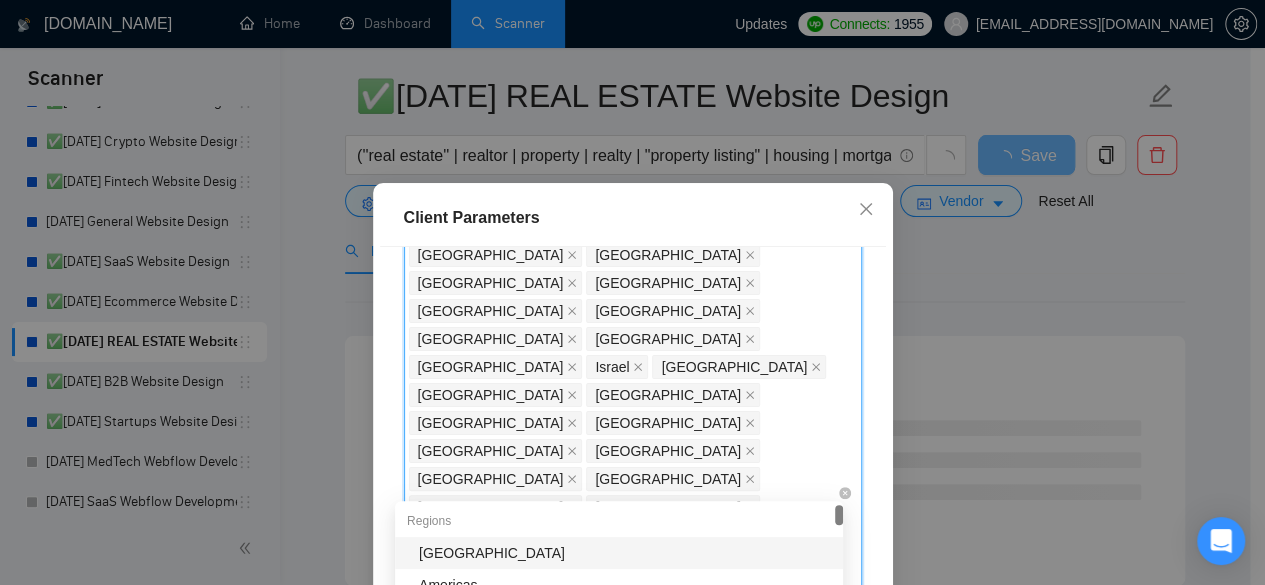 type on "rom" 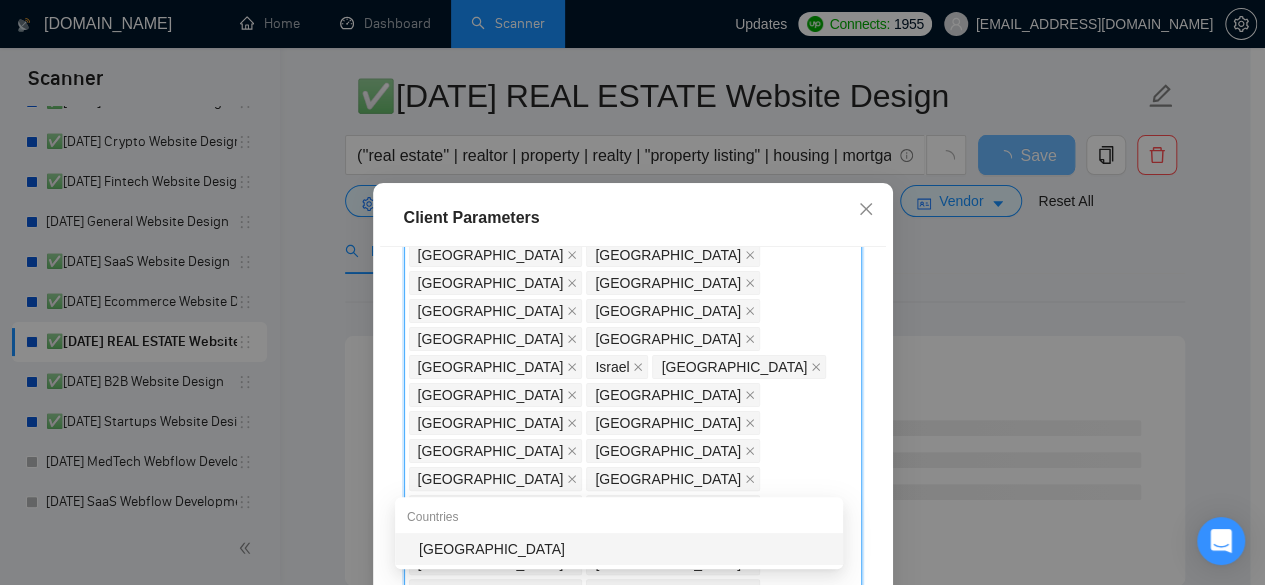 click on "[GEOGRAPHIC_DATA]" at bounding box center (625, 549) 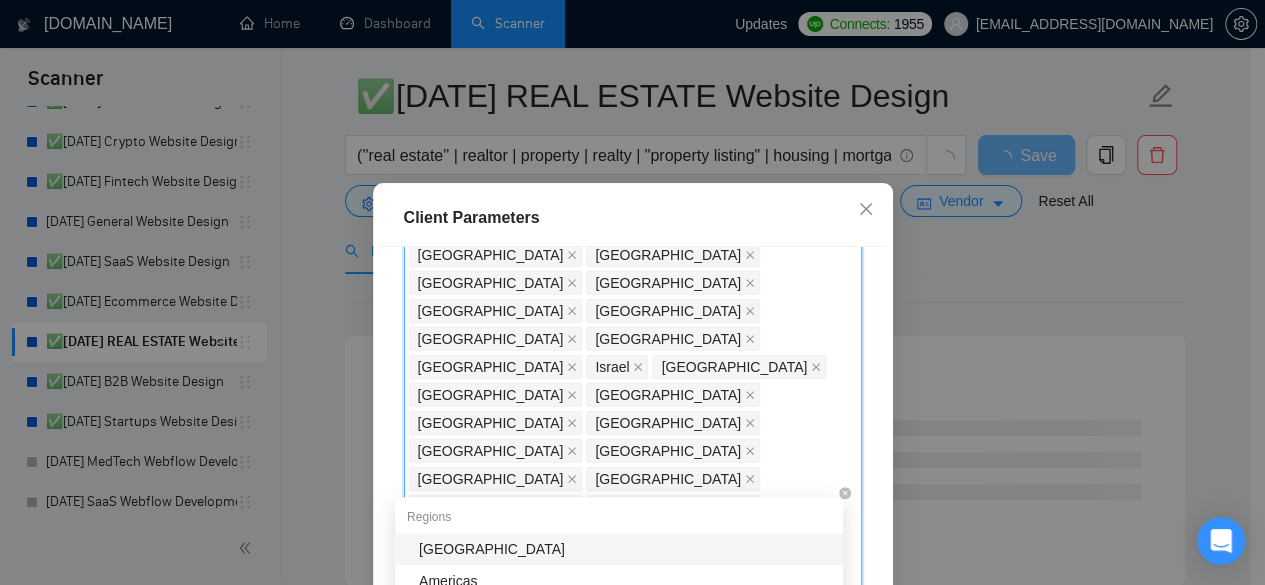 type on "b" 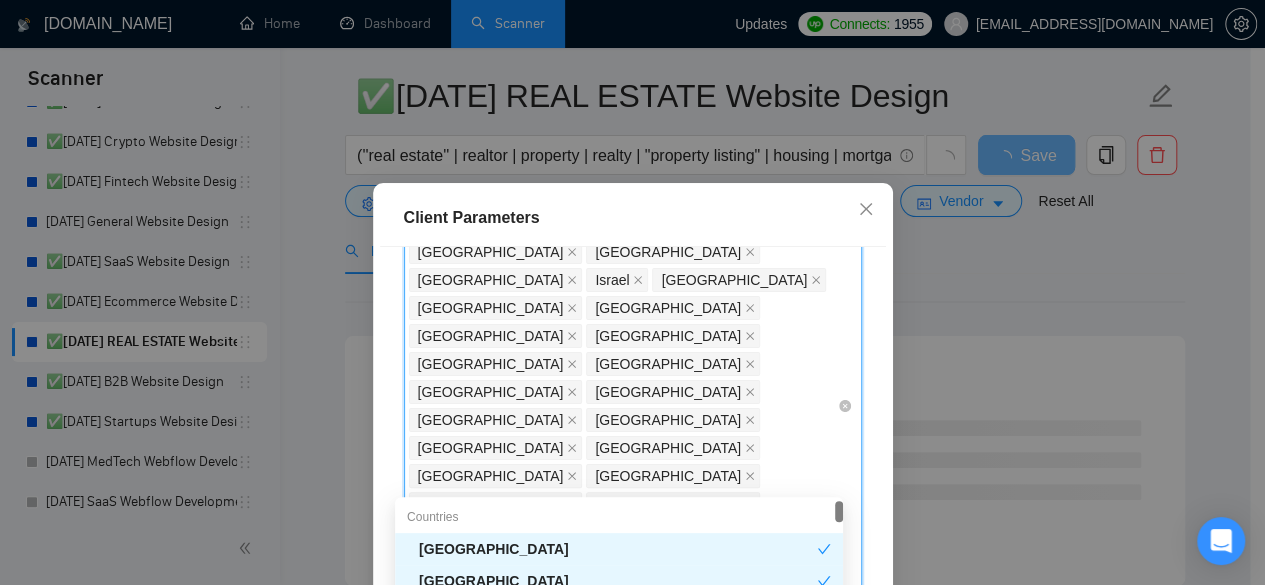 scroll, scrollTop: 248, scrollLeft: 0, axis: vertical 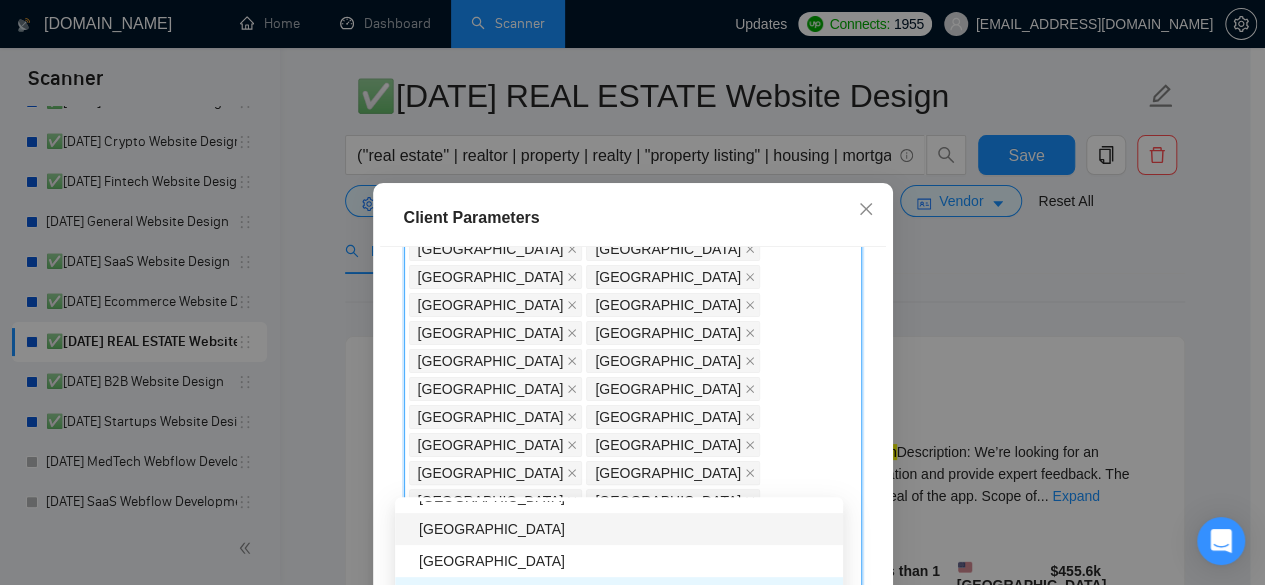 click on "[GEOGRAPHIC_DATA]" at bounding box center (625, 529) 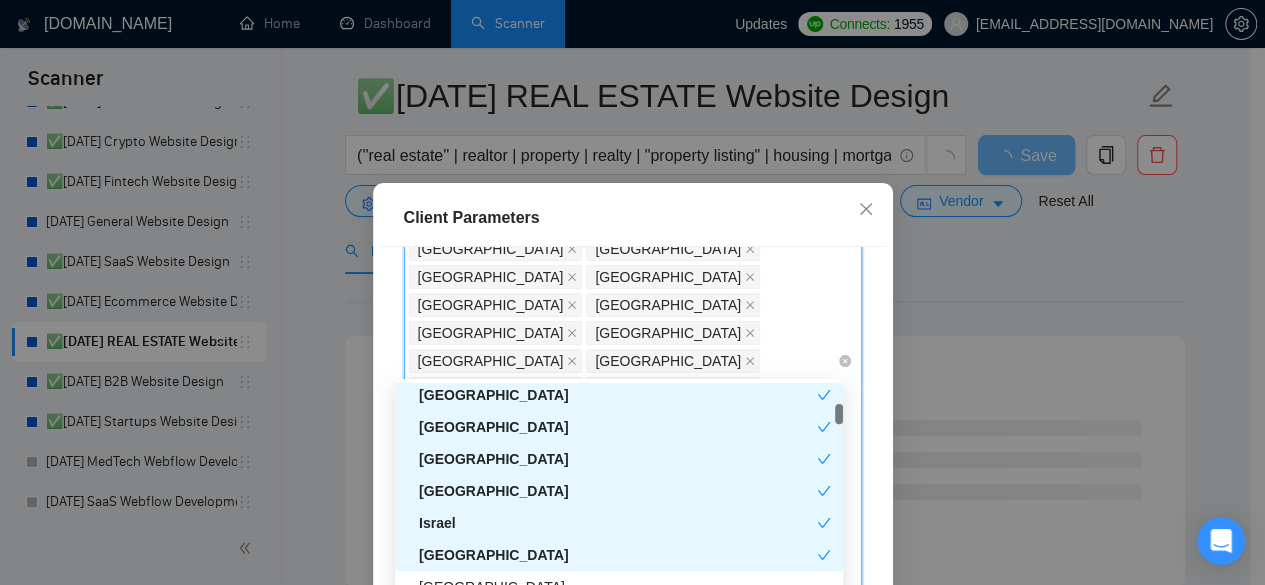 click on "[GEOGRAPHIC_DATA] [GEOGRAPHIC_DATA] [GEOGRAPHIC_DATA] [GEOGRAPHIC_DATA] [GEOGRAPHIC_DATA] [GEOGRAPHIC_DATA] [GEOGRAPHIC_DATA] [GEOGRAPHIC_DATA] [GEOGRAPHIC_DATA] [GEOGRAPHIC_DATA] [GEOGRAPHIC_DATA] [GEOGRAPHIC_DATA] [GEOGRAPHIC_DATA] [GEOGRAPHIC_DATA] [GEOGRAPHIC_DATA] [GEOGRAPHIC_DATA] [GEOGRAPHIC_DATA] [GEOGRAPHIC_DATA] [GEOGRAPHIC_DATA] [GEOGRAPHIC_DATA] [GEOGRAPHIC_DATA] [GEOGRAPHIC_DATA] [GEOGRAPHIC_DATA] [GEOGRAPHIC_DATA] [GEOGRAPHIC_DATA] [GEOGRAPHIC_DATA] [GEOGRAPHIC_DATA] [GEOGRAPHIC_DATA] [GEOGRAPHIC_DATA] [GEOGRAPHIC_DATA] [GEOGRAPHIC_DATA] [GEOGRAPHIC_DATA] [GEOGRAPHIC_DATA] [GEOGRAPHIC_DATA] [GEOGRAPHIC_DATA] [GEOGRAPHIC_DATA] [GEOGRAPHIC_DATA] [GEOGRAPHIC_DATA]" at bounding box center (623, 361) 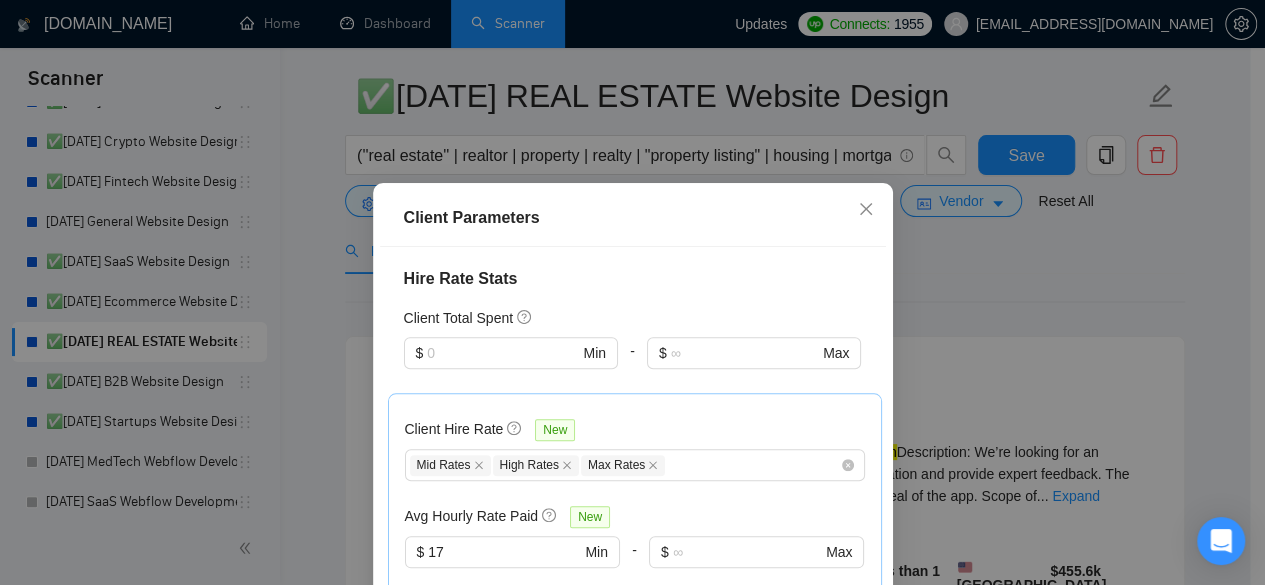 scroll, scrollTop: 1086, scrollLeft: 0, axis: vertical 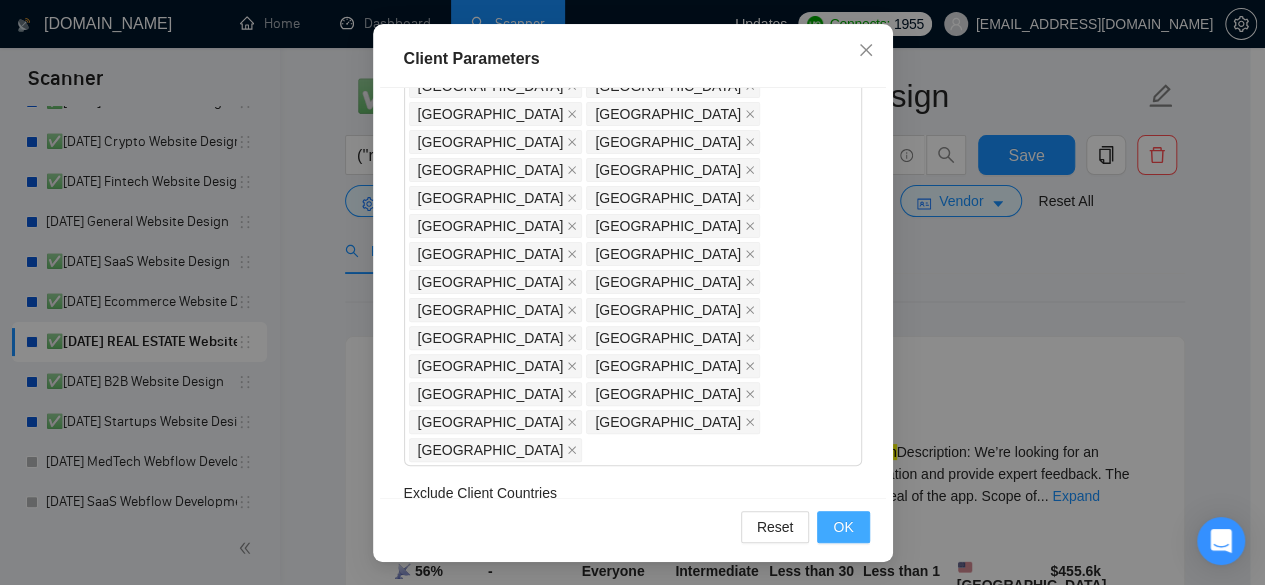 click on "OK" at bounding box center (843, 527) 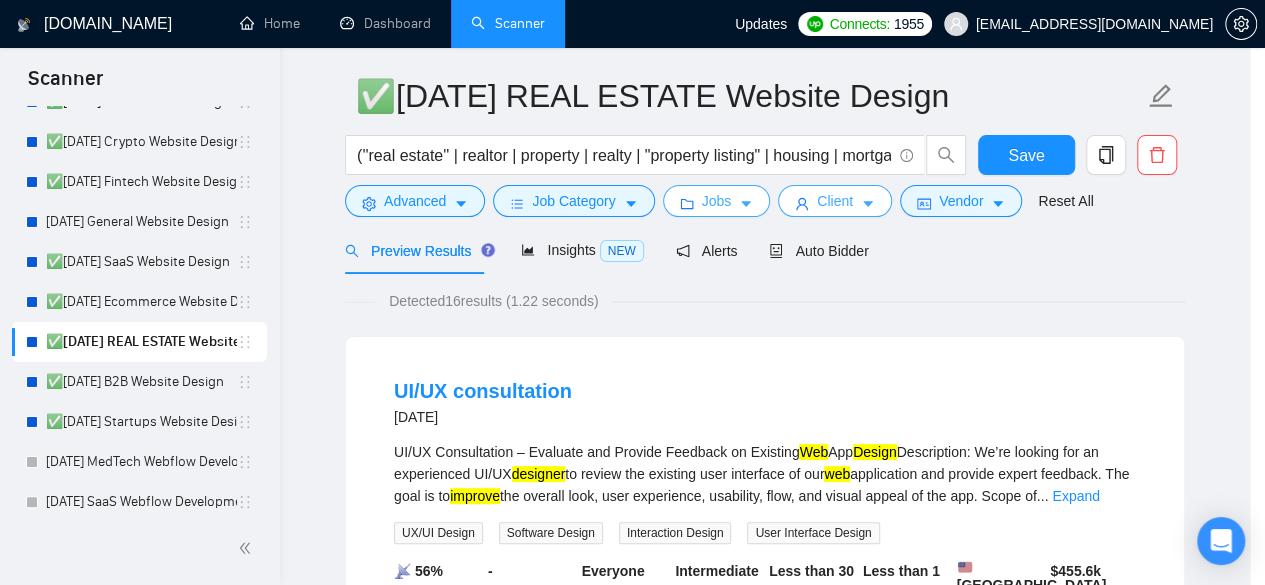 scroll, scrollTop: 0, scrollLeft: 0, axis: both 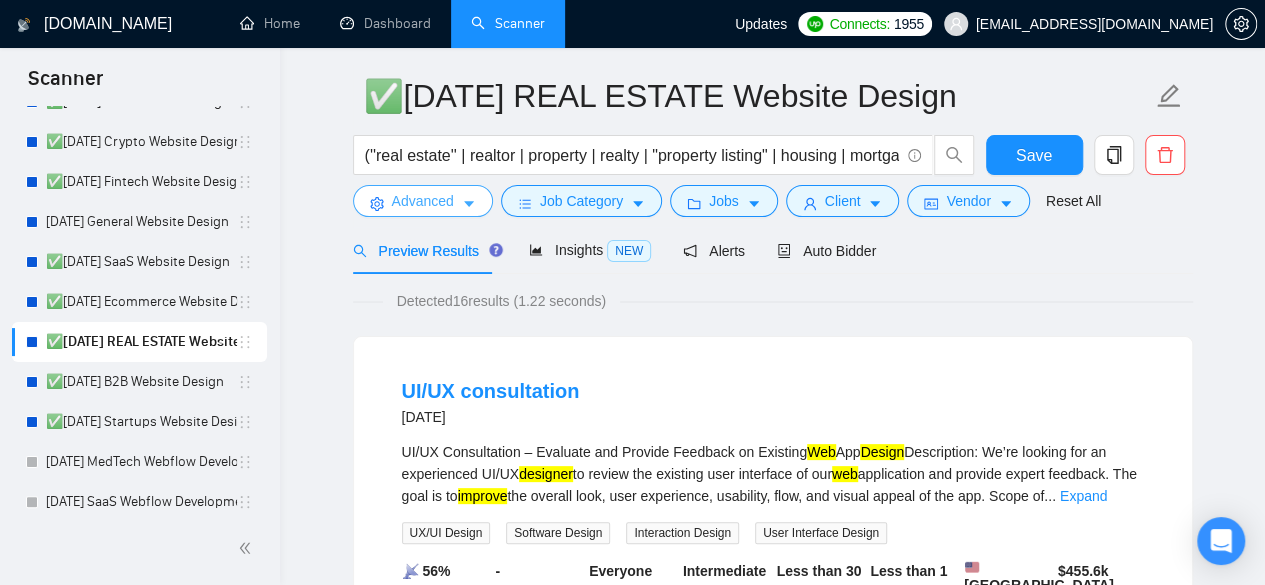 click on "Advanced" at bounding box center (423, 201) 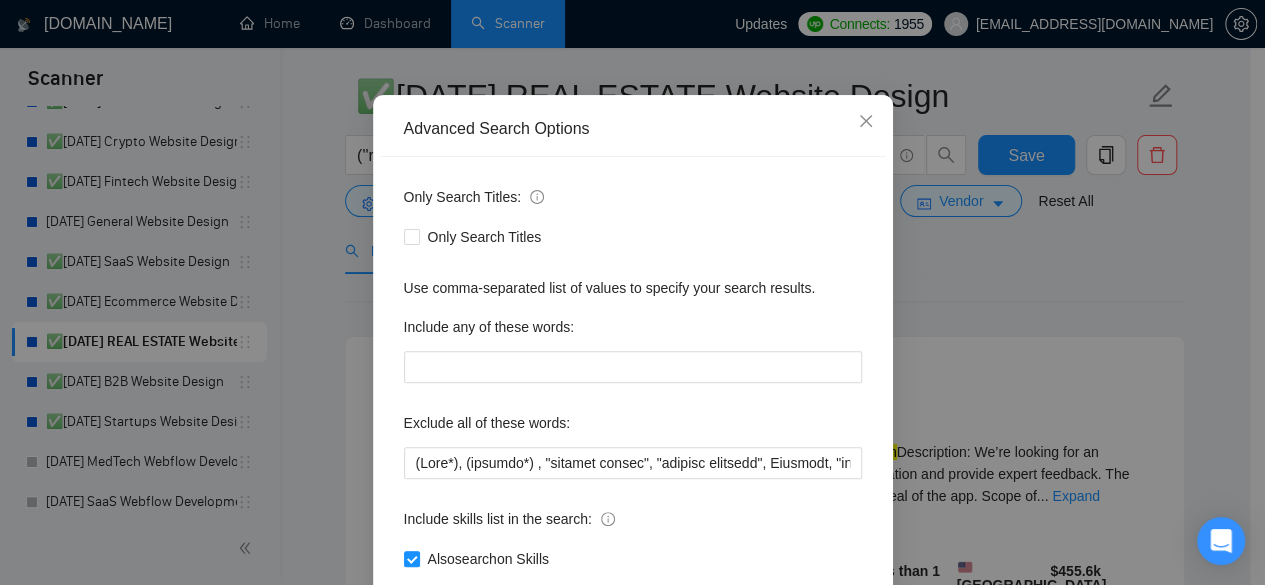 scroll, scrollTop: 126, scrollLeft: 0, axis: vertical 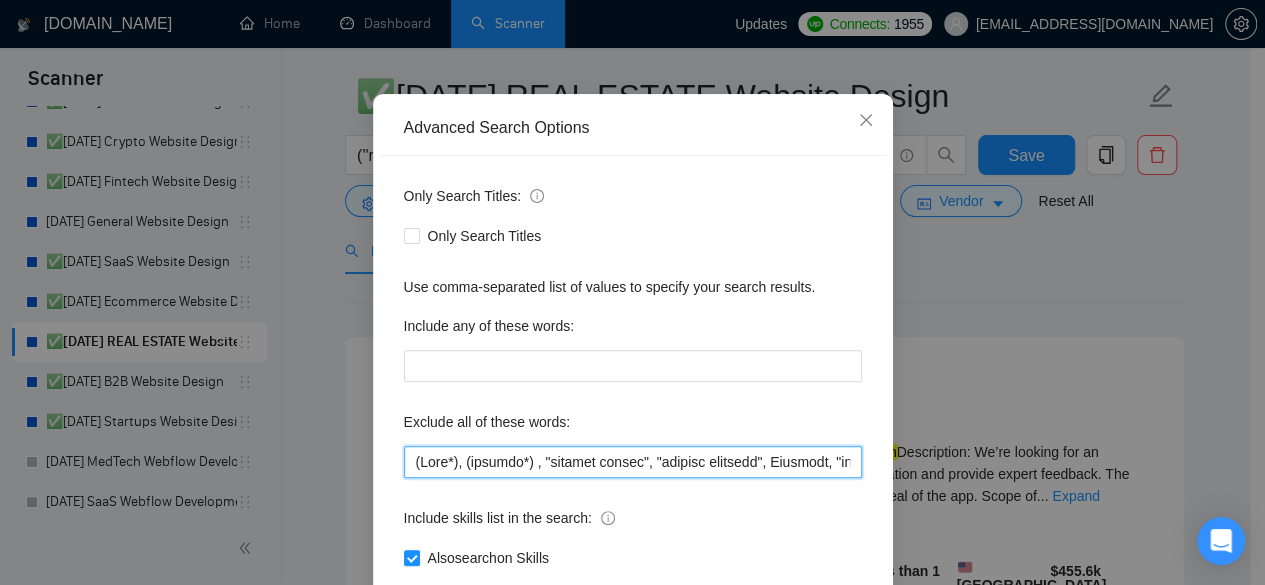 click at bounding box center [633, 462] 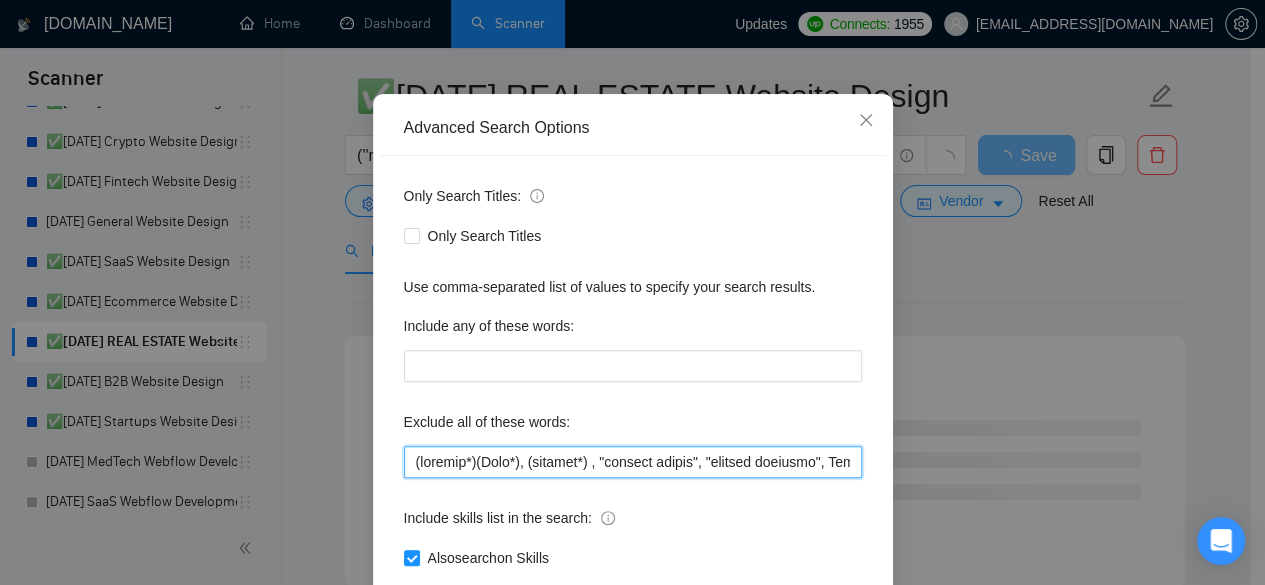 click at bounding box center [633, 462] 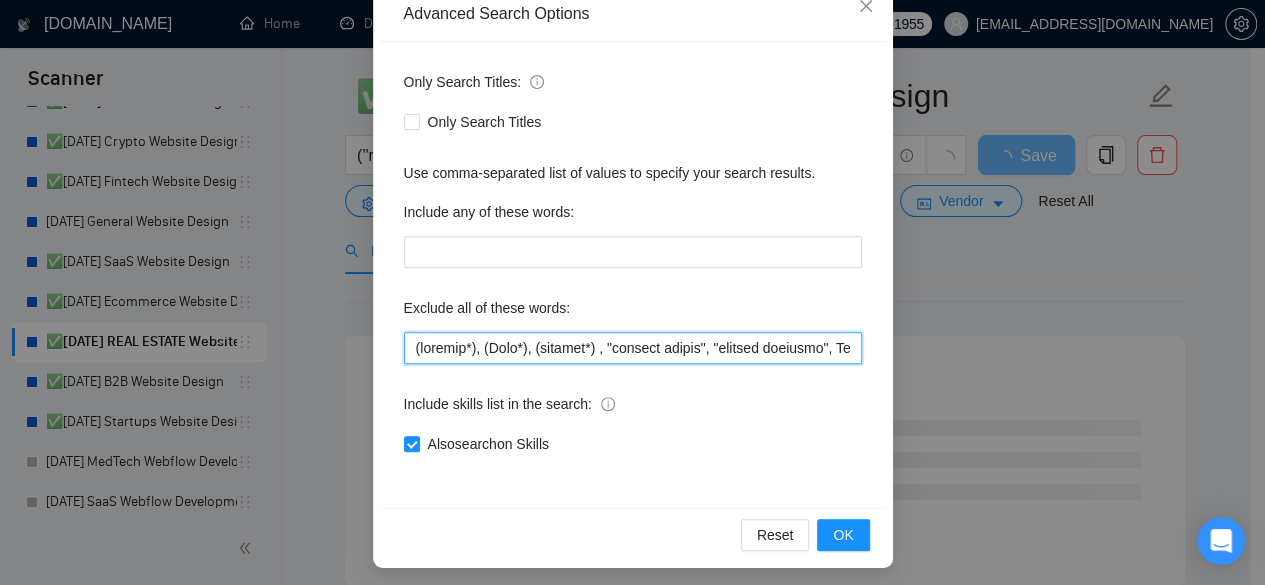 scroll, scrollTop: 246, scrollLeft: 0, axis: vertical 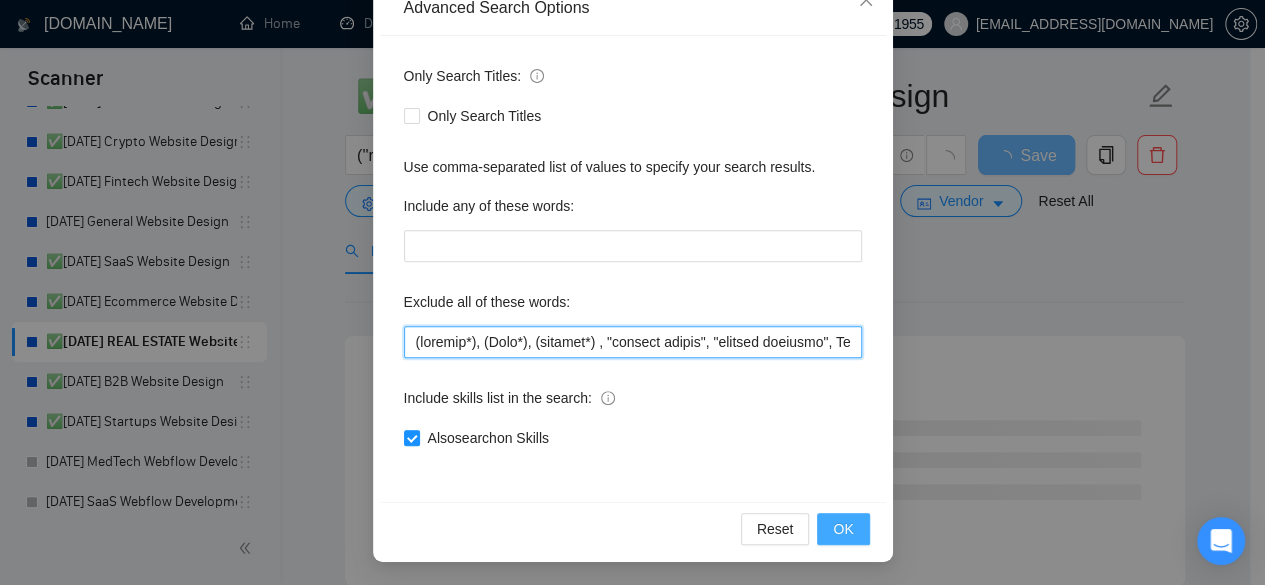 type on "(consult*), (Test*), (develop*) , "shopify expert", "product designer", Template, "next.js", "nest.js", "Api integration", Javascript, Zapier, API, "[DOMAIN_NAME]", smartsheet, "smart sheet", "CRO Specialist", "Conversion Rate Optimization", "Shopify Migration", "Salesforce Lightning", "market research", webflow, Squarespace, Carrd, wix, developer, dev, "ai engineer", (Engineer*), "Mobile App Development", "iOS Development", "Graphic Design", "Graphic Designer", "Logo Design", "Corporate Brand Identity", "Airtable", "Framer", "n8n", "Bubble", "No agencies", "Not Agency", "Individual Only", "Consult", "No Agencies", "German speaking", "Spanish Speaking", "Python", "Affiliate", "Bidder", "funnels", "Marketing Strategy", "closing deals", "Optimizing workflows", "Instagram Management", "Trainer",     "appointment setter", "Media Buyer", "Portuguese", "Appointment Setting", "cold caller", "follow up",     "PPC", "cold calls", "WordPress", "meeting", "automation funnel", "Marketing automation experience",     "Vide..." 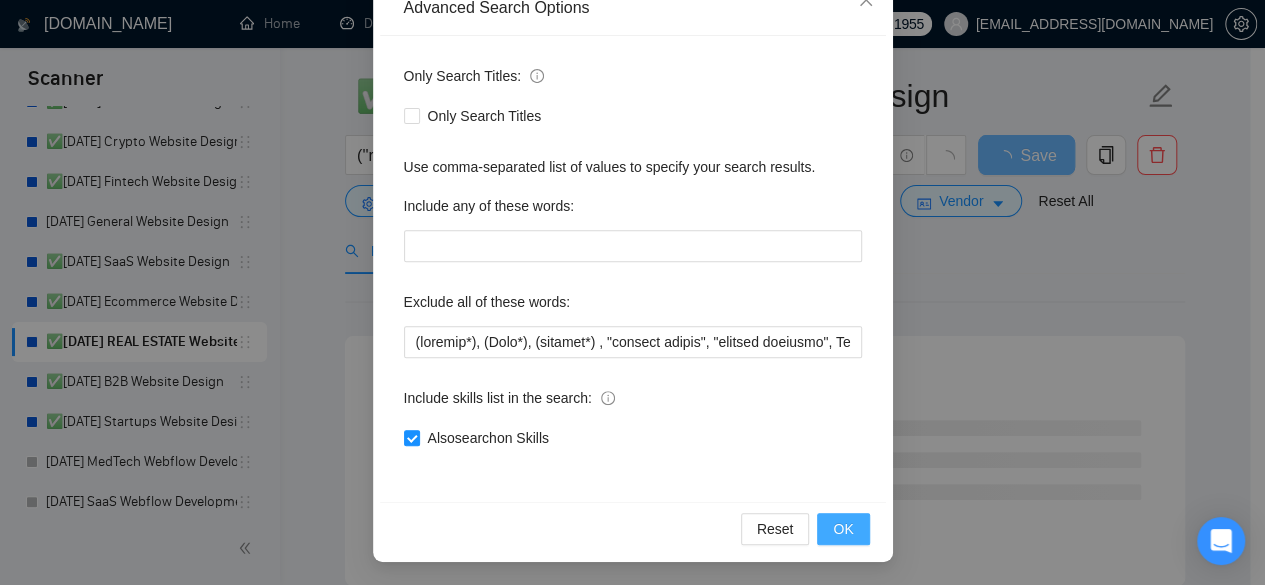 click on "OK" at bounding box center [843, 529] 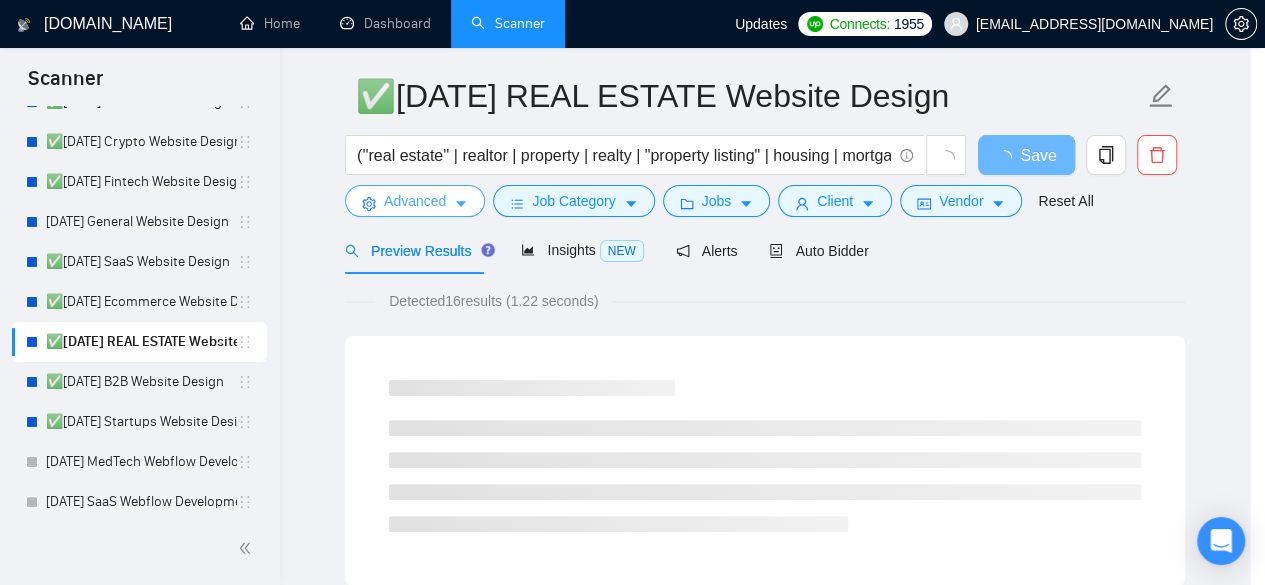 scroll, scrollTop: 0, scrollLeft: 0, axis: both 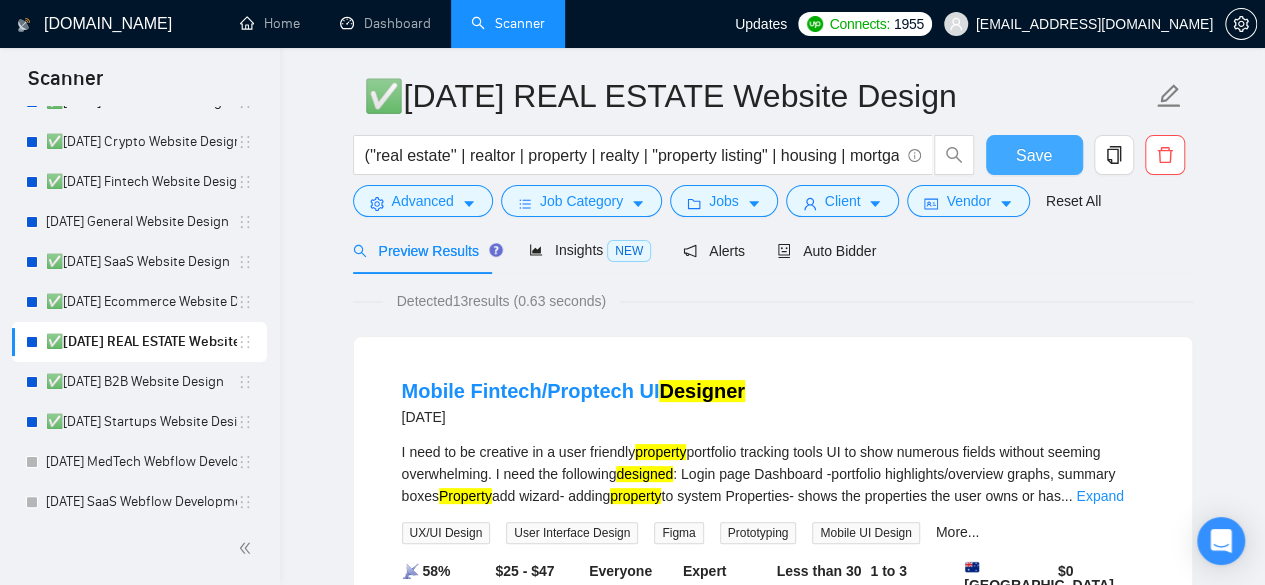 click on "Save" at bounding box center (1034, 155) 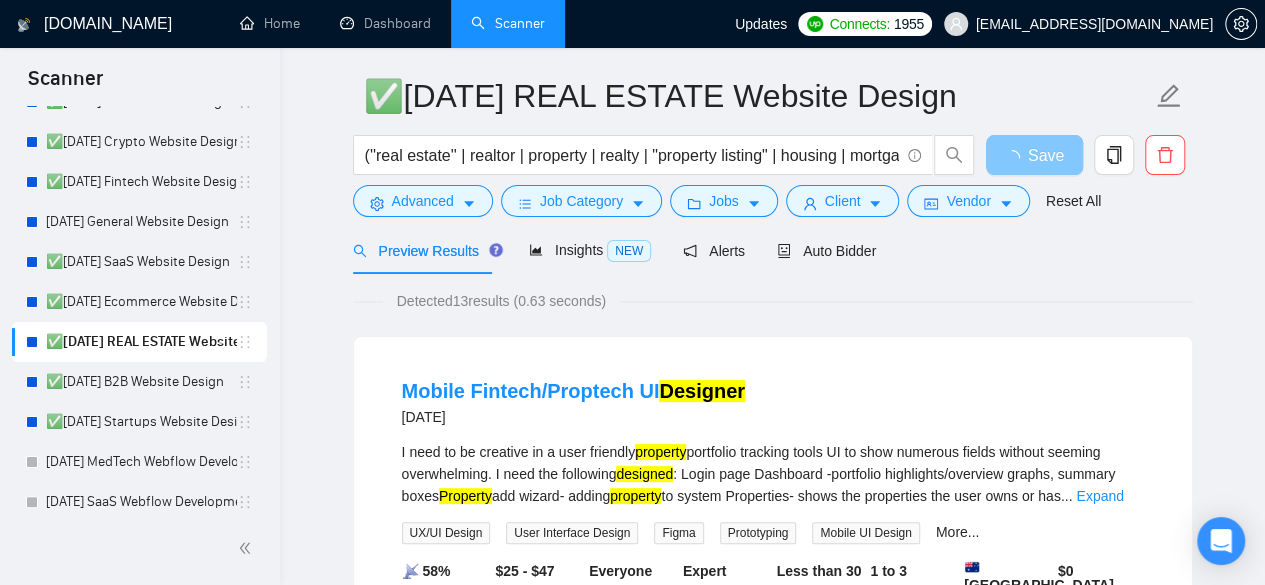 click on "Save" at bounding box center (1034, 155) 